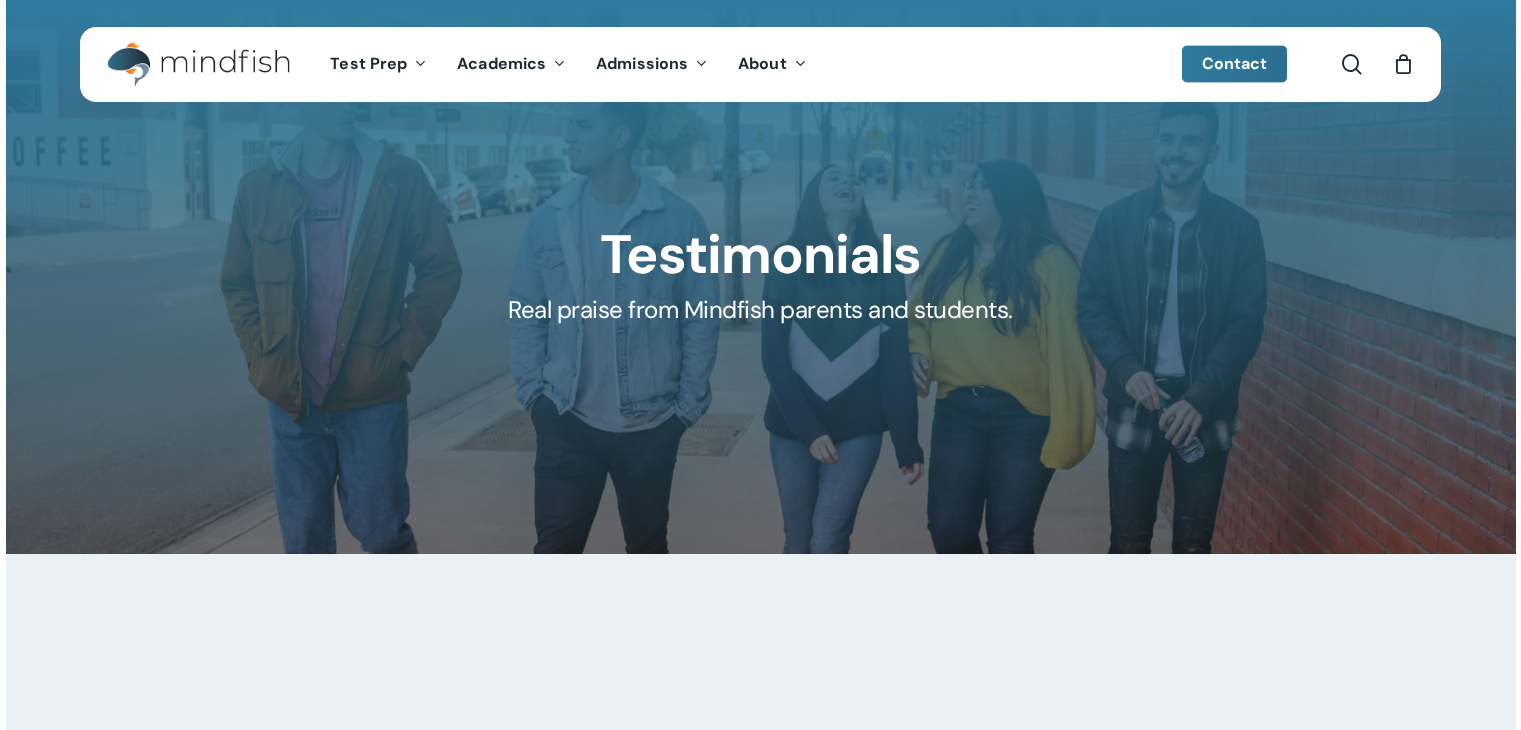 scroll, scrollTop: 0, scrollLeft: 0, axis: both 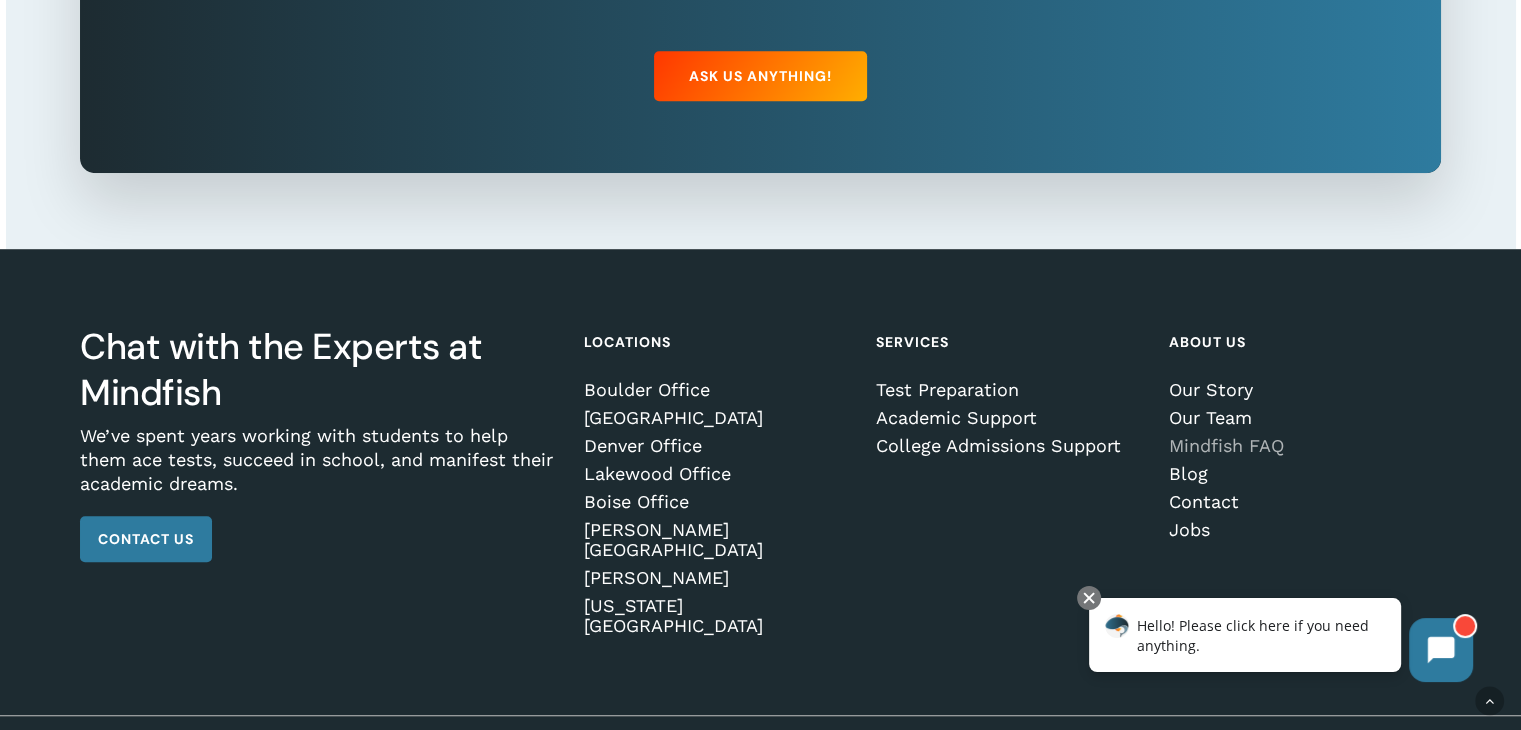 click on "Mindfish FAQ" at bounding box center [1301, 446] 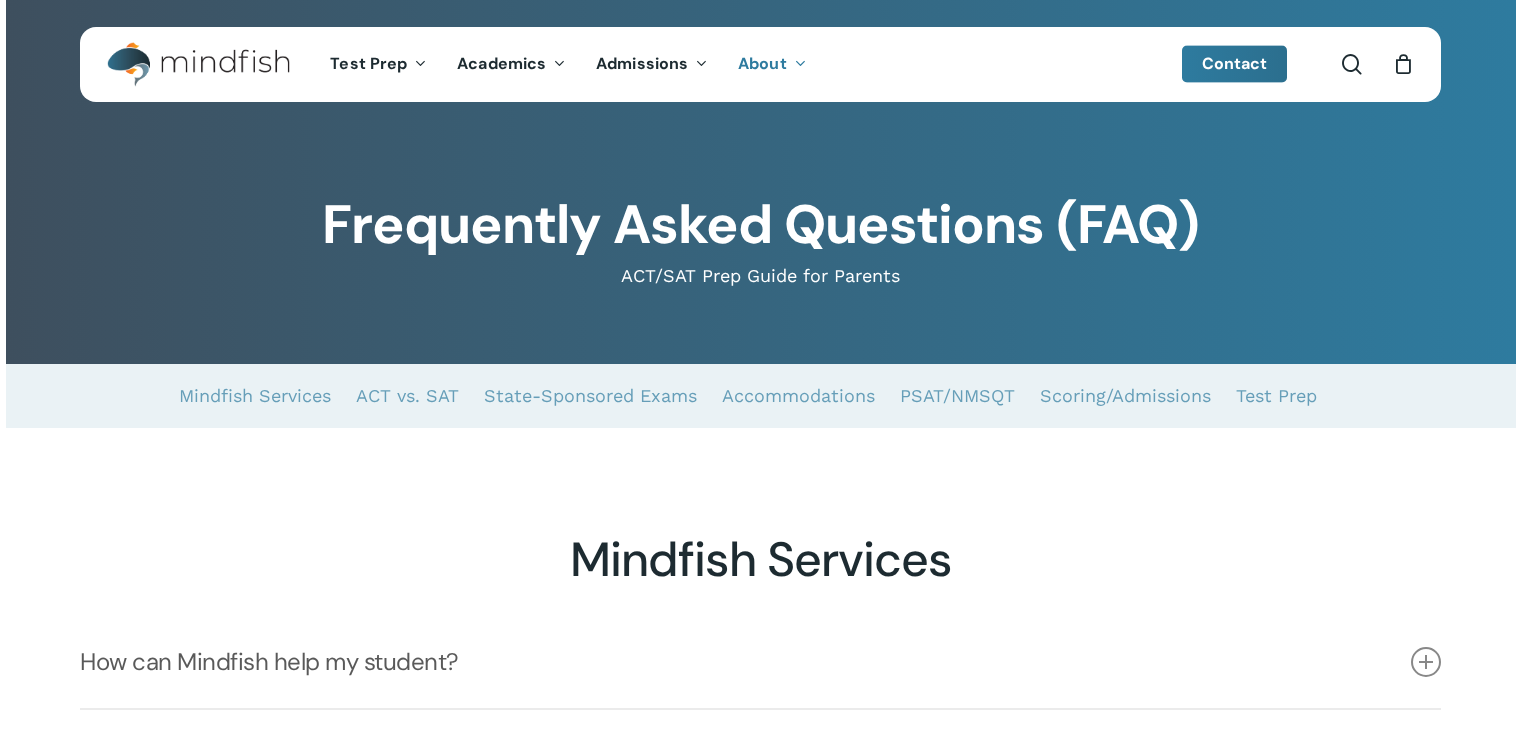 scroll, scrollTop: 0, scrollLeft: 0, axis: both 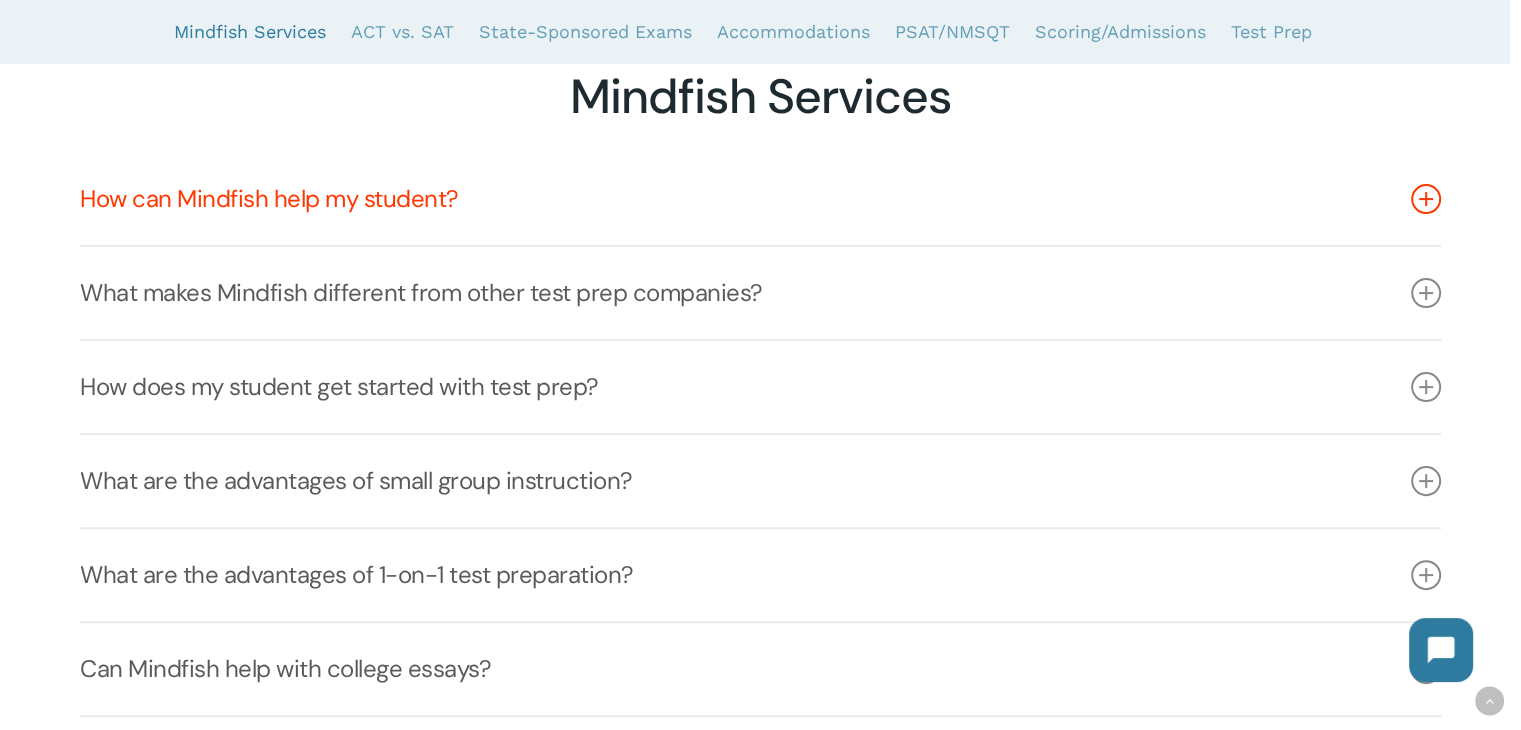 click at bounding box center (1426, 199) 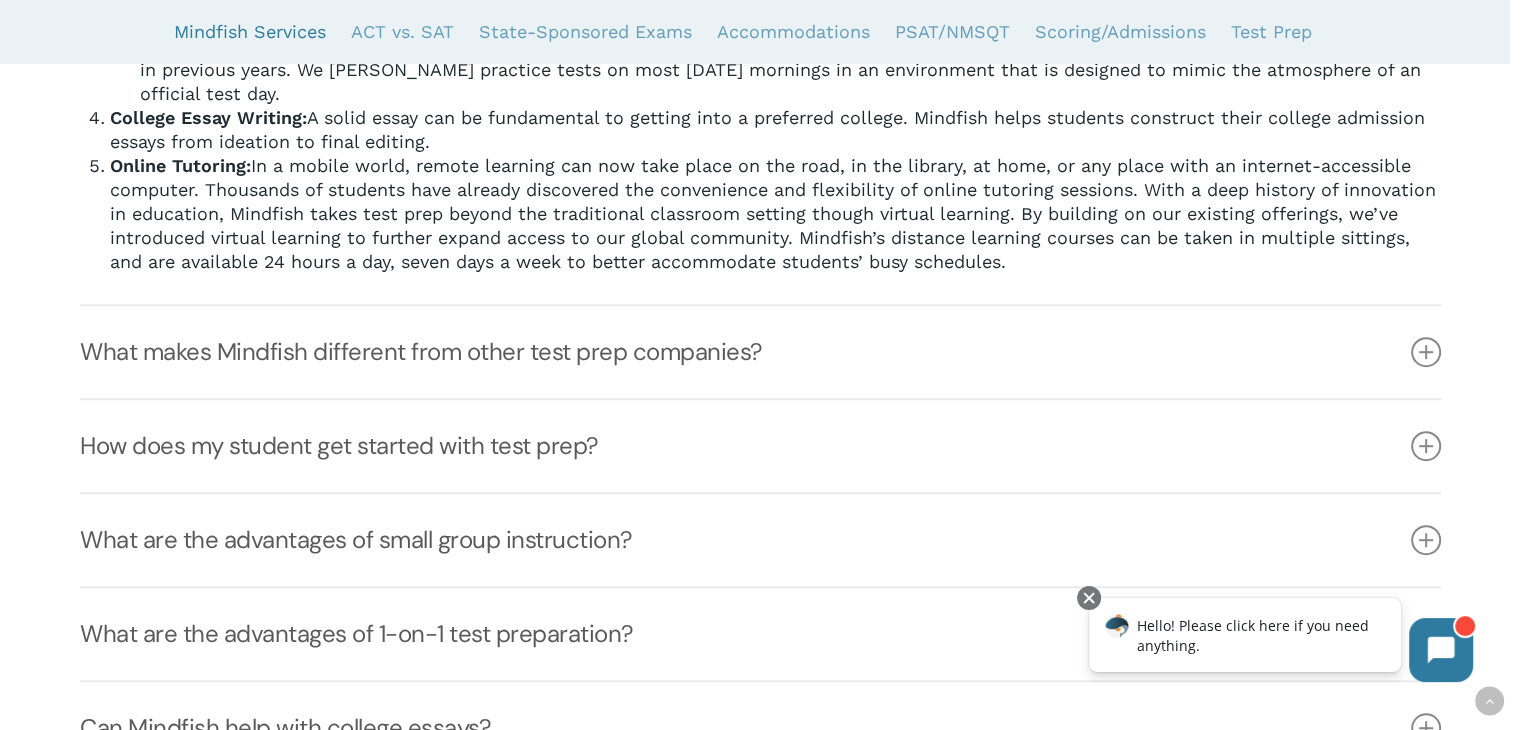 scroll, scrollTop: 1100, scrollLeft: 0, axis: vertical 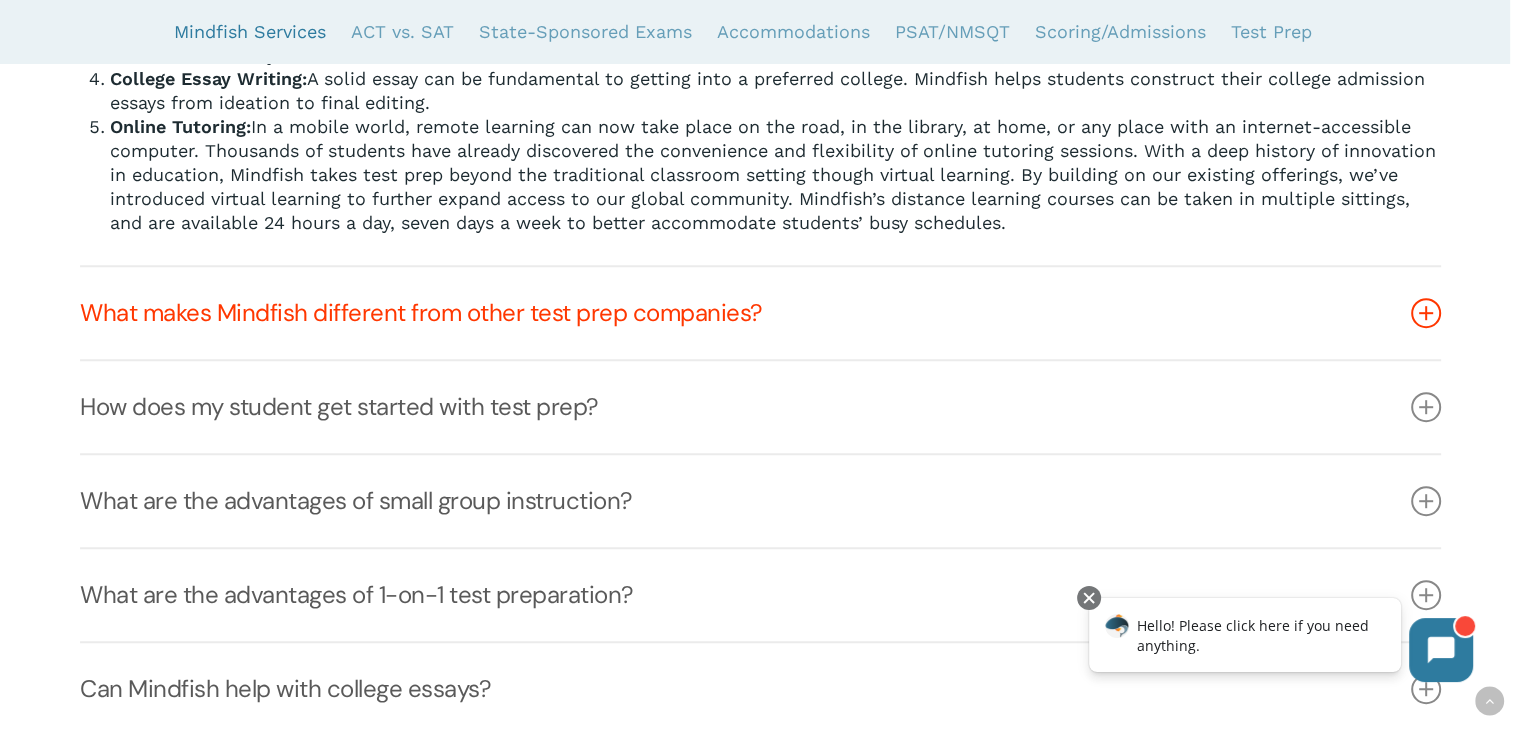 click at bounding box center [1426, 313] 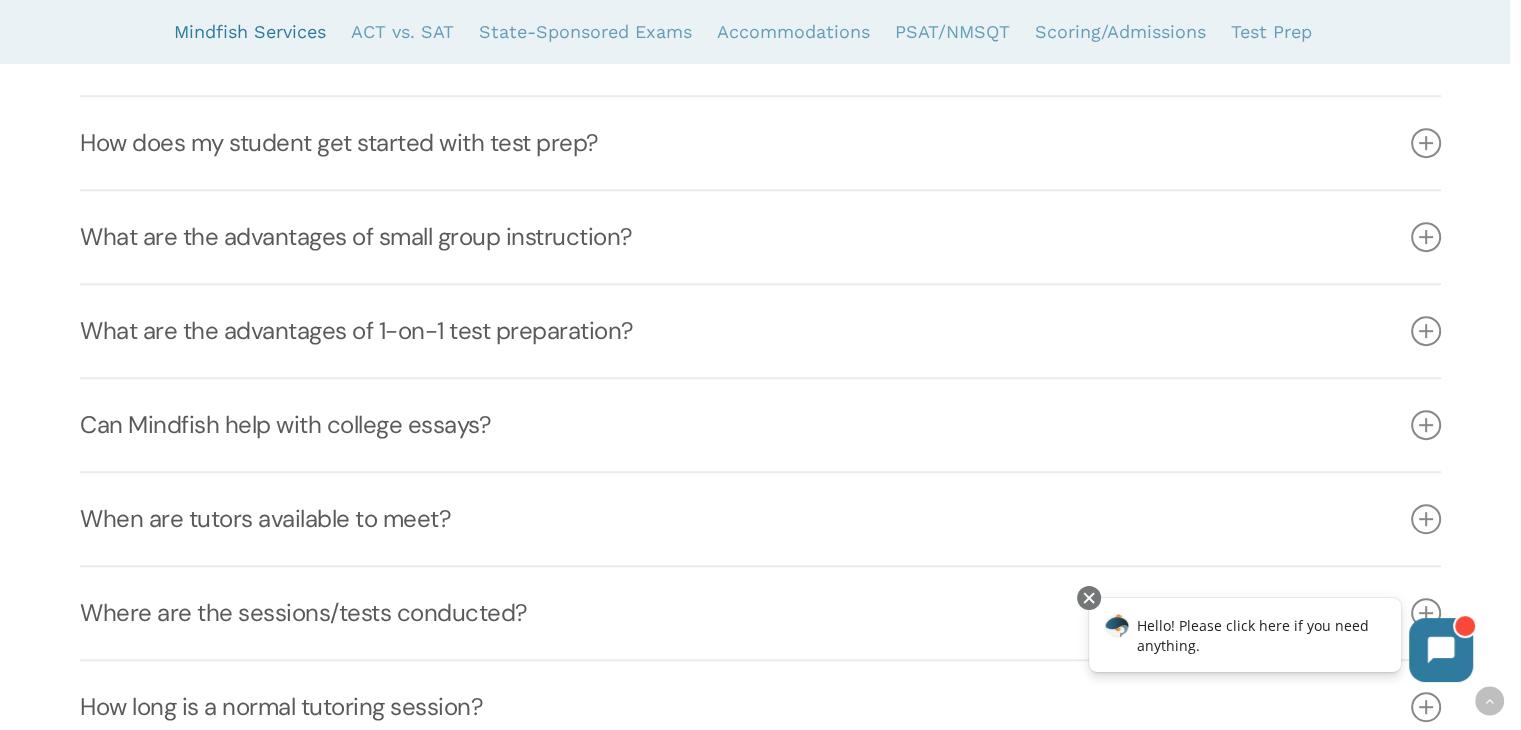 scroll, scrollTop: 584, scrollLeft: 0, axis: vertical 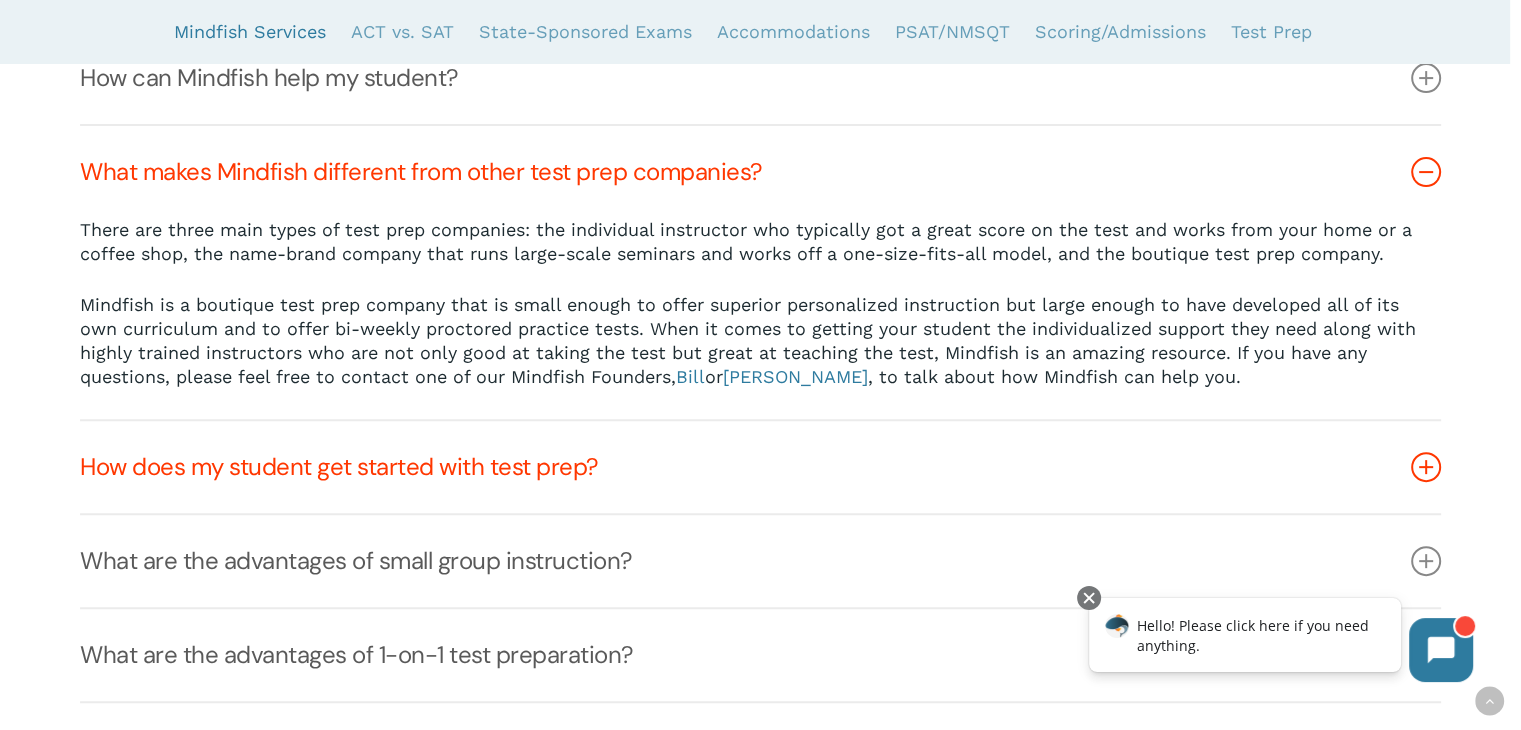 click at bounding box center [1426, 467] 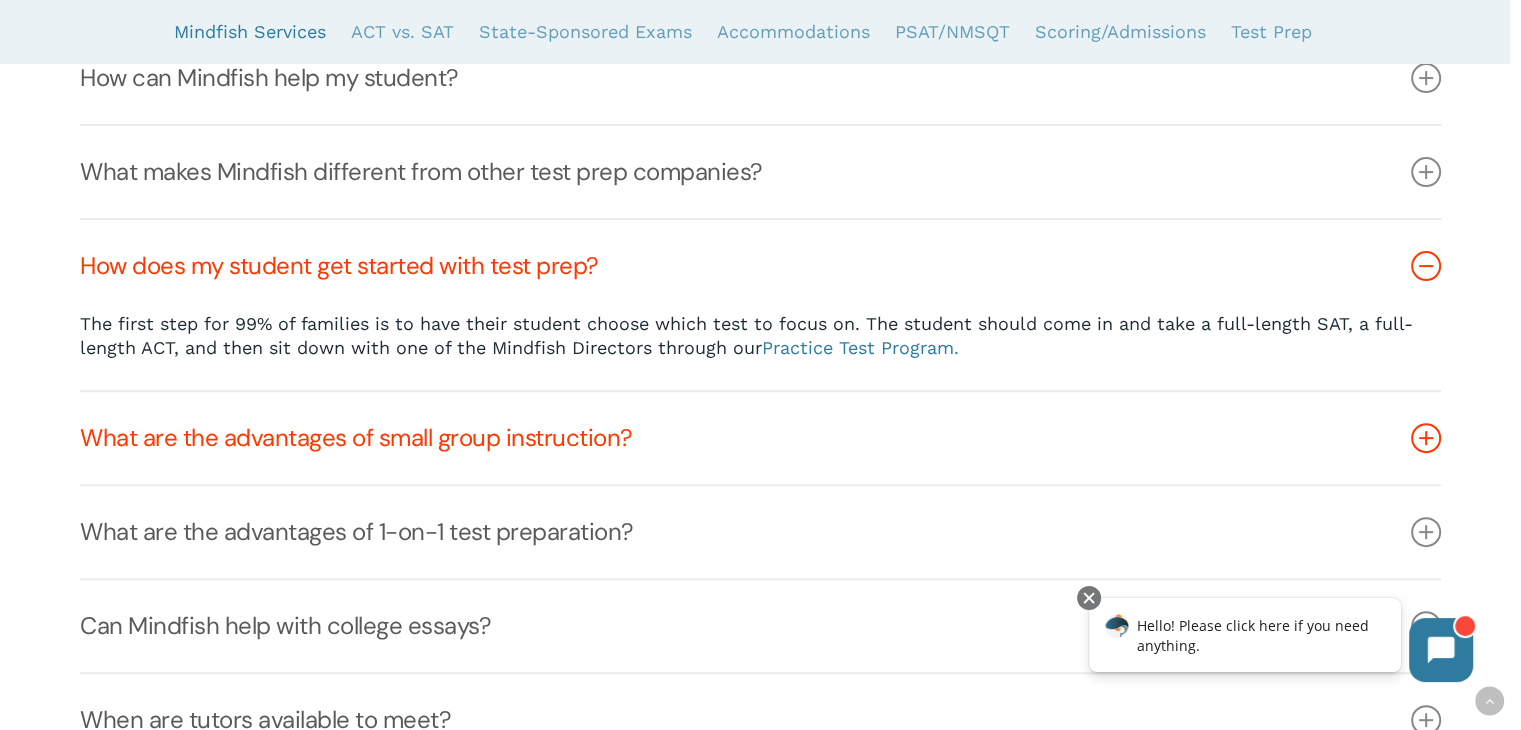 click at bounding box center (1426, 438) 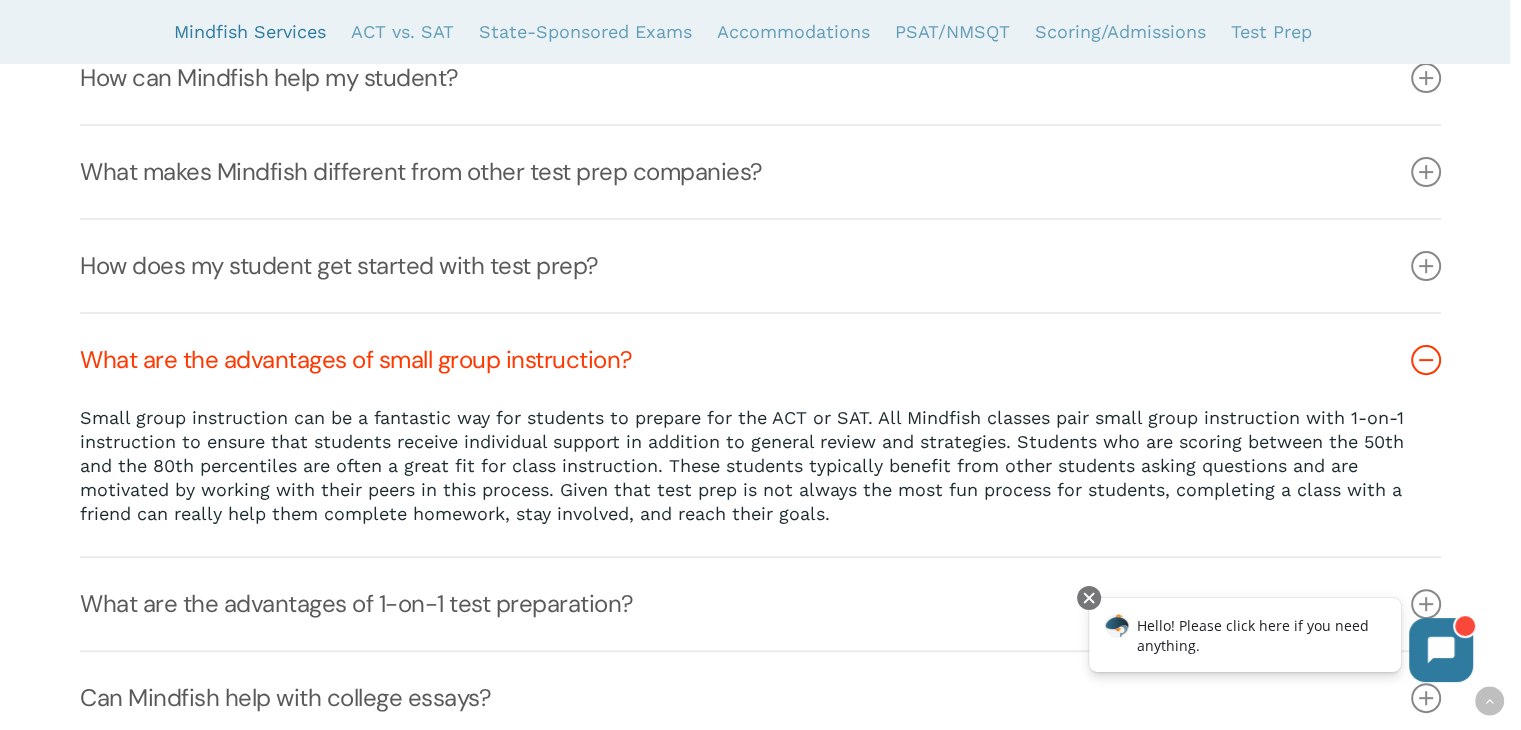 click on "Hello! Please click here if you need anything." at bounding box center (1280, 642) 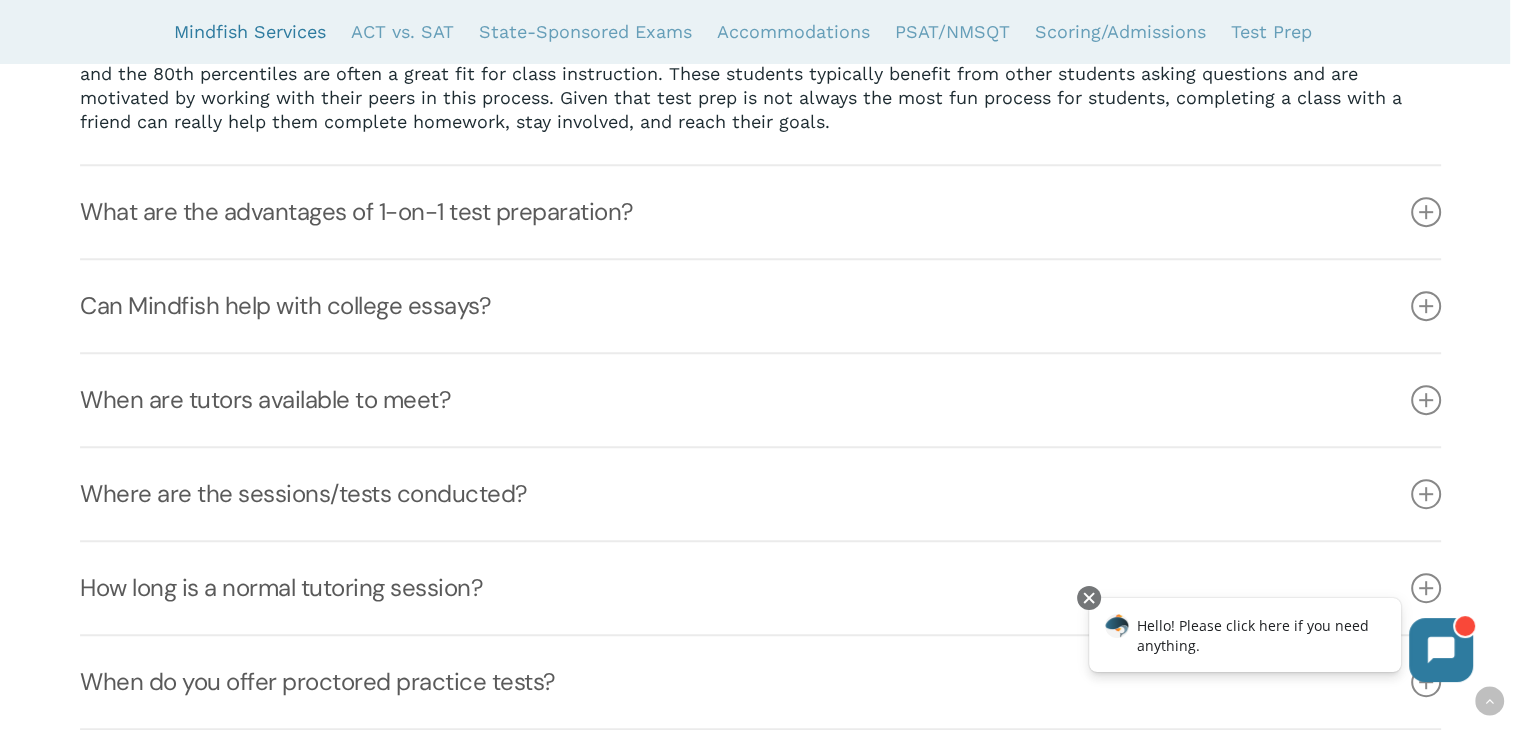 scroll, scrollTop: 984, scrollLeft: 0, axis: vertical 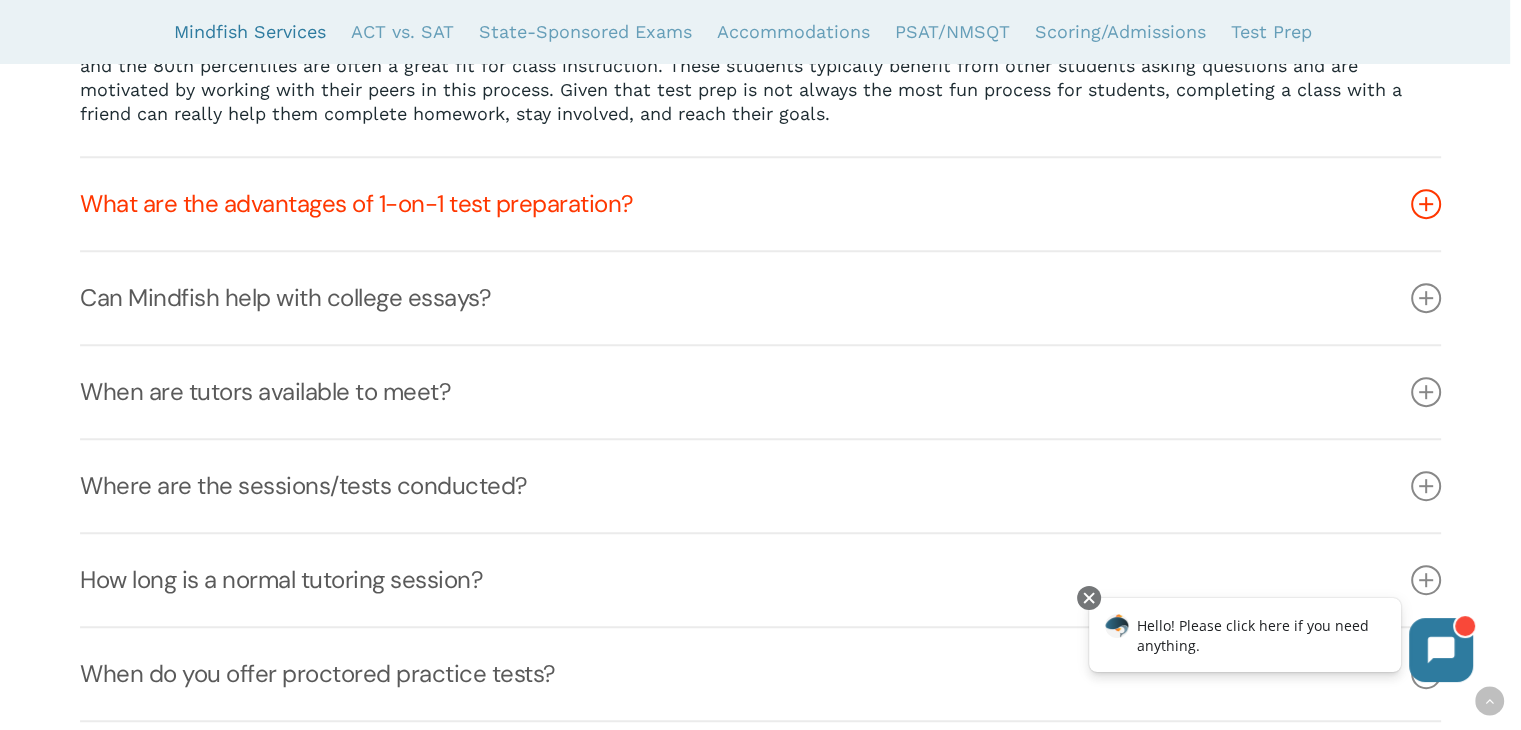 click at bounding box center (1426, 204) 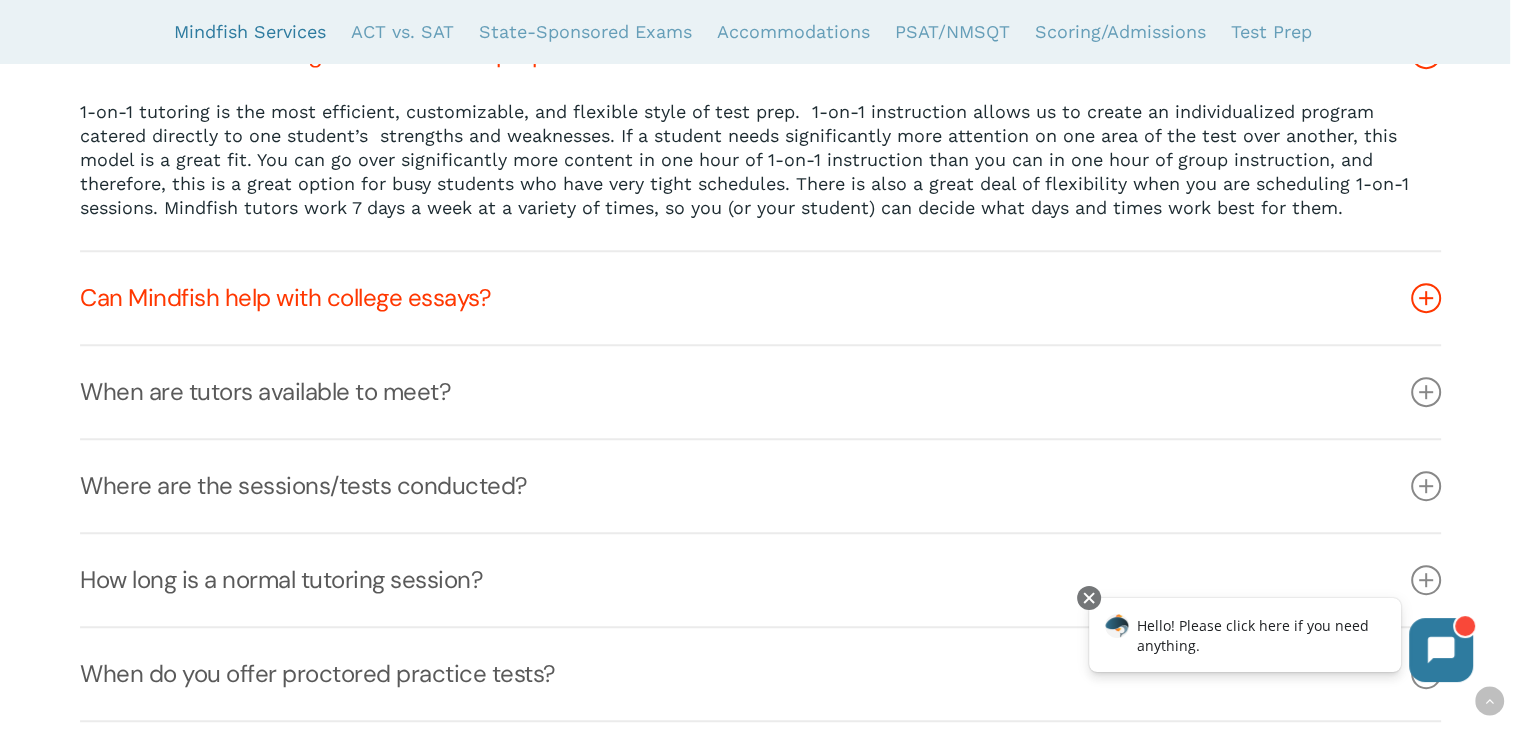 click at bounding box center (1426, 298) 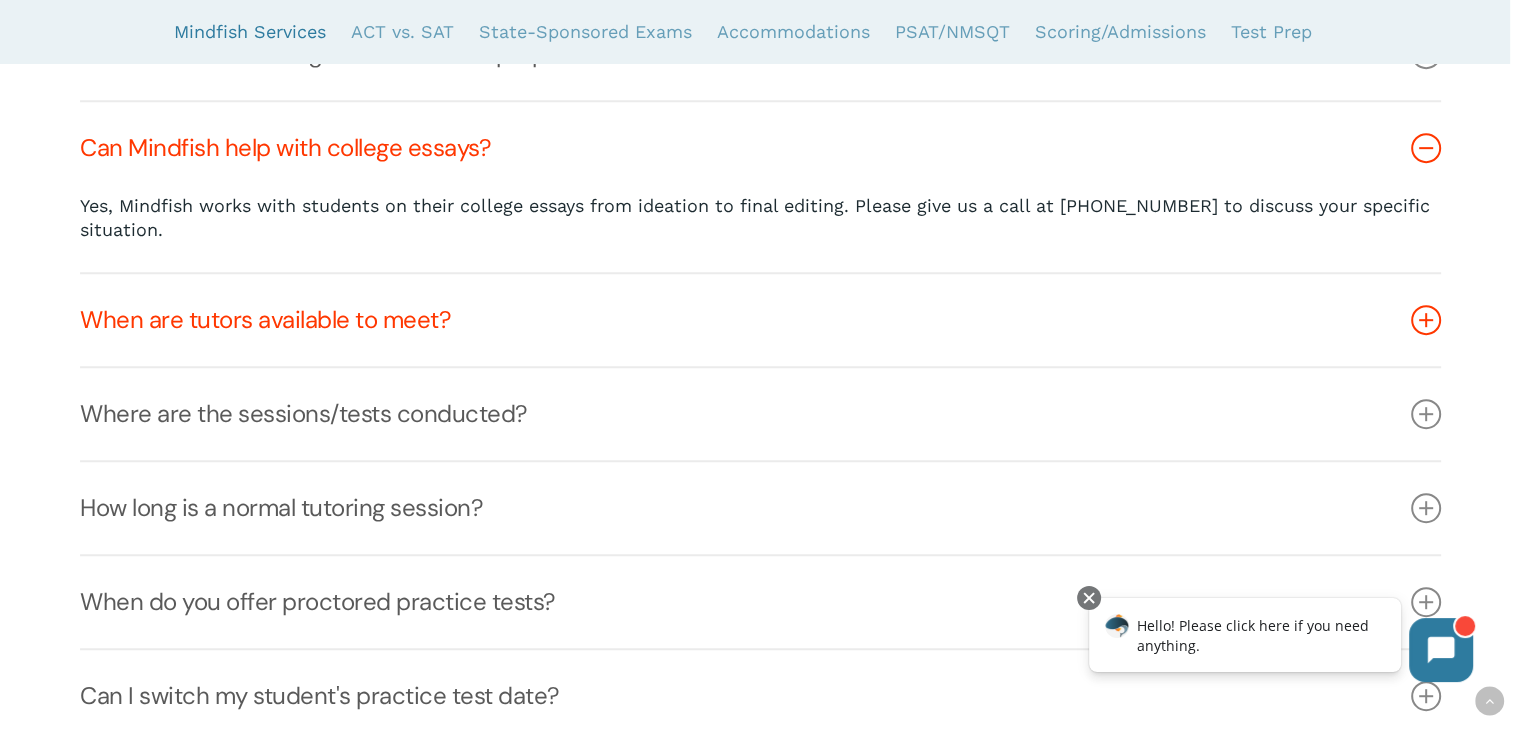 click at bounding box center (1426, 320) 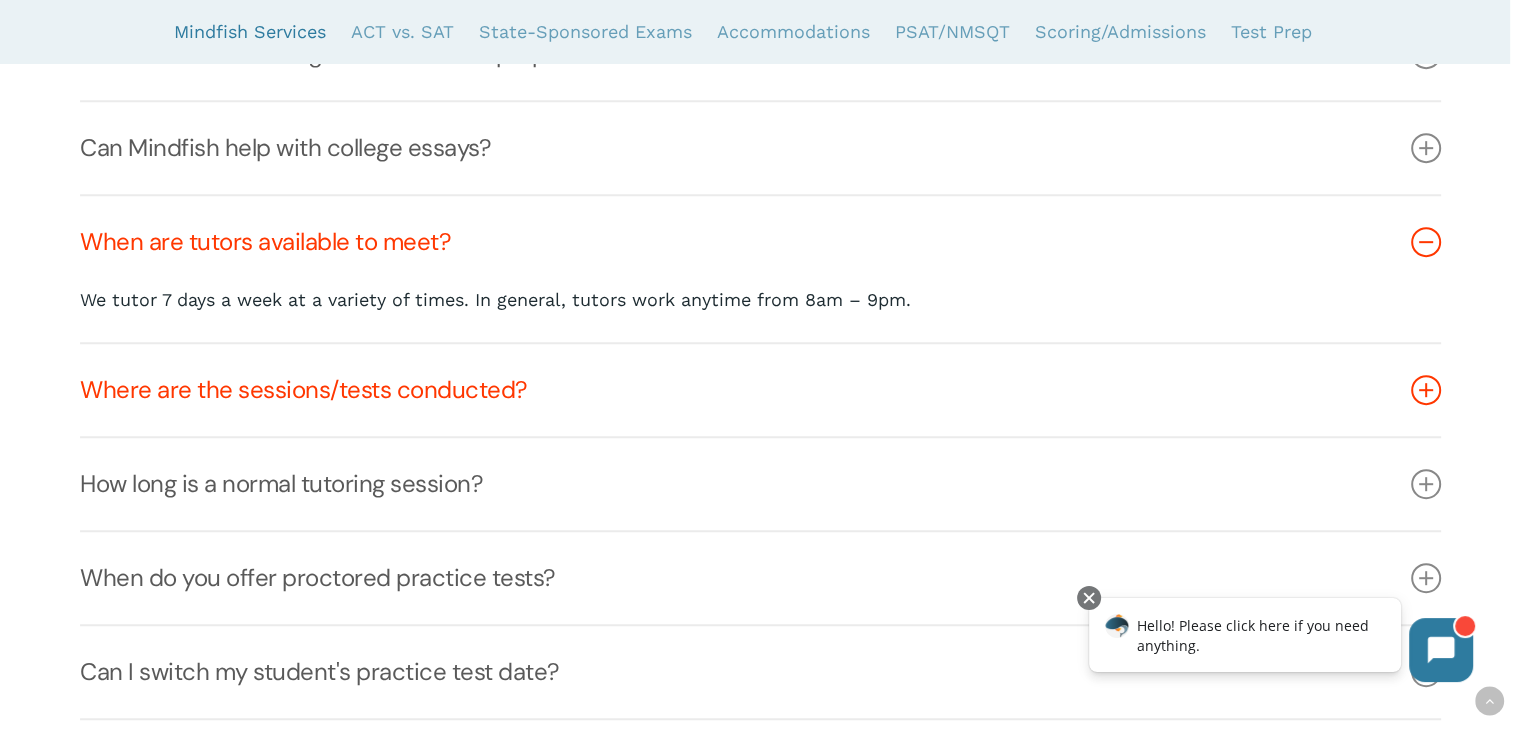 click at bounding box center [1426, 390] 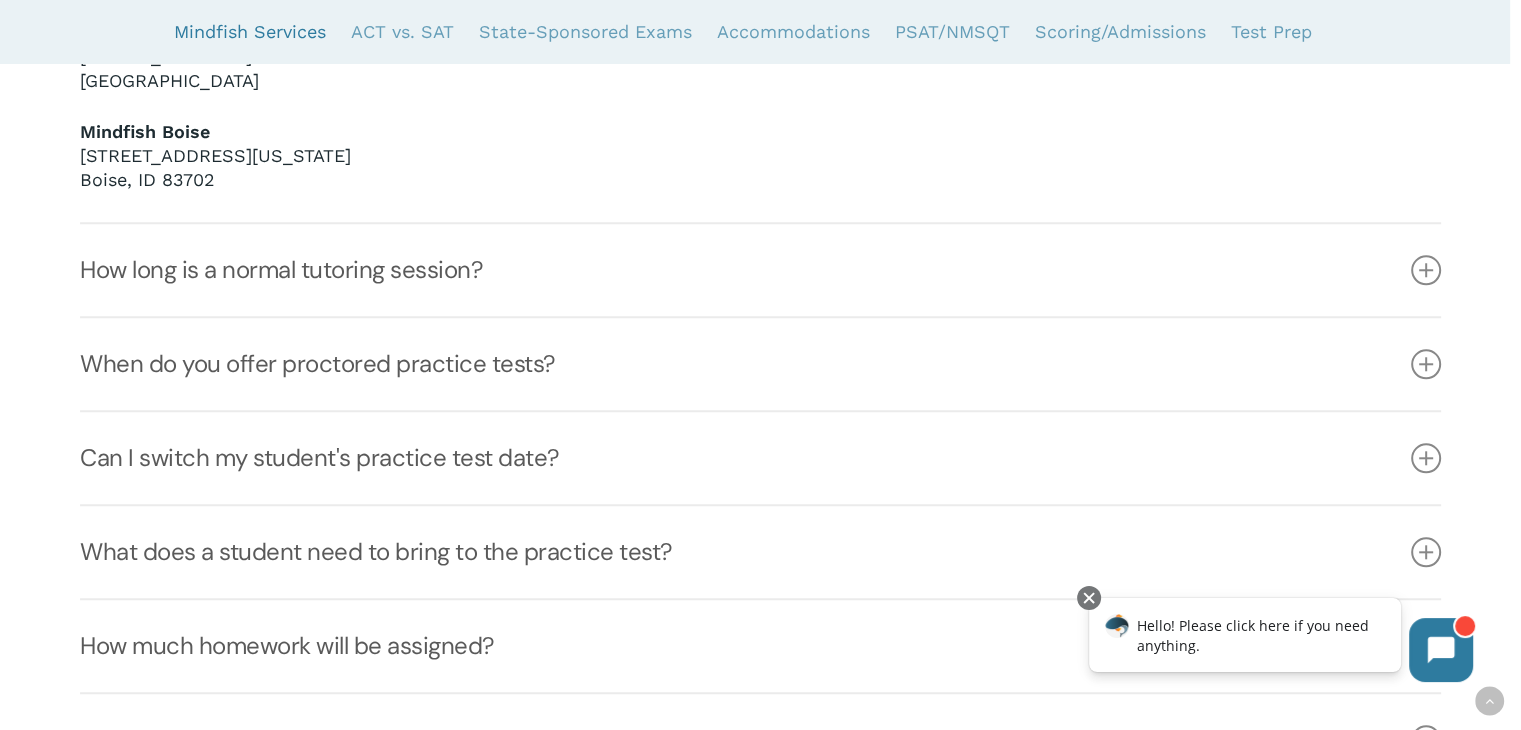 scroll, scrollTop: 1802, scrollLeft: 0, axis: vertical 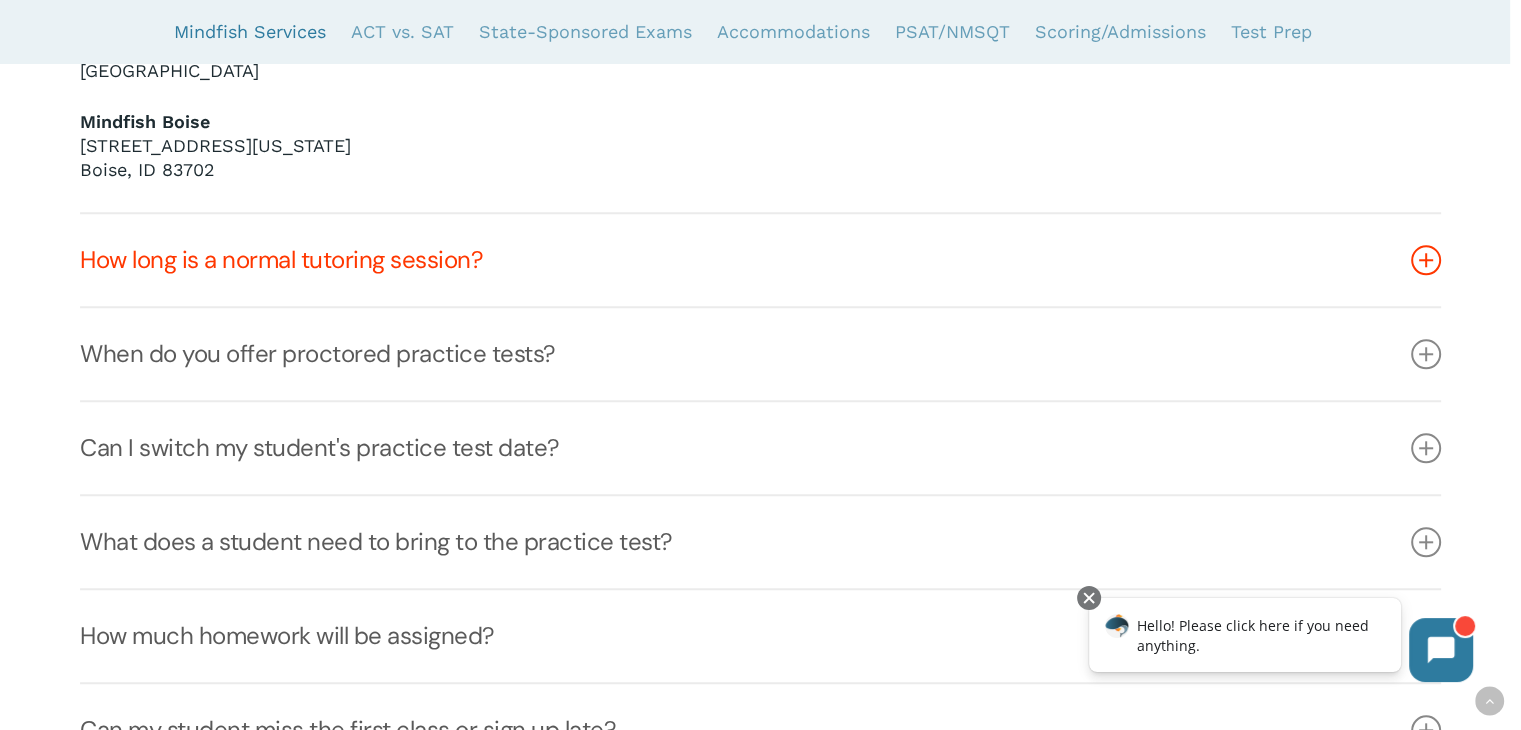 click at bounding box center [1426, 260] 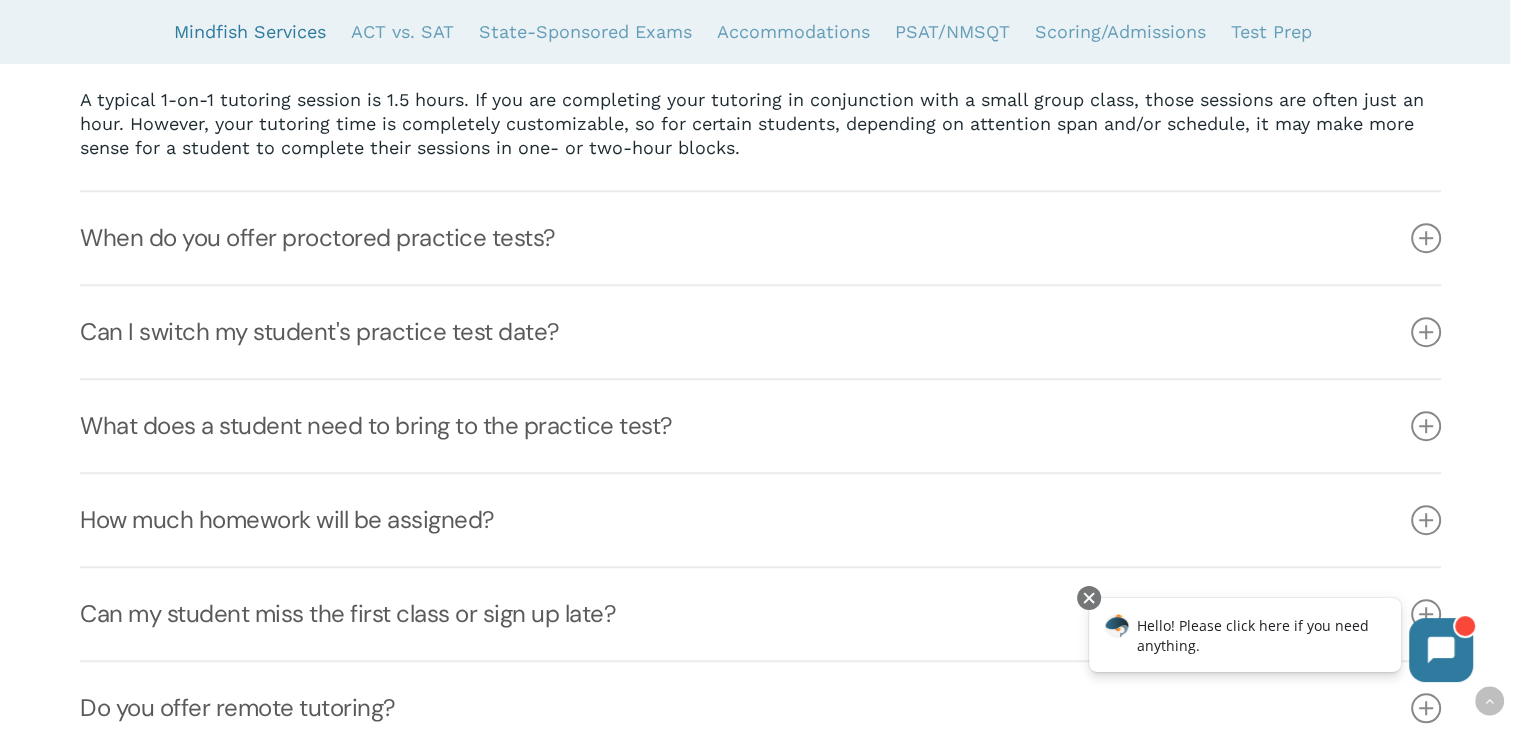 scroll, scrollTop: 1328, scrollLeft: 0, axis: vertical 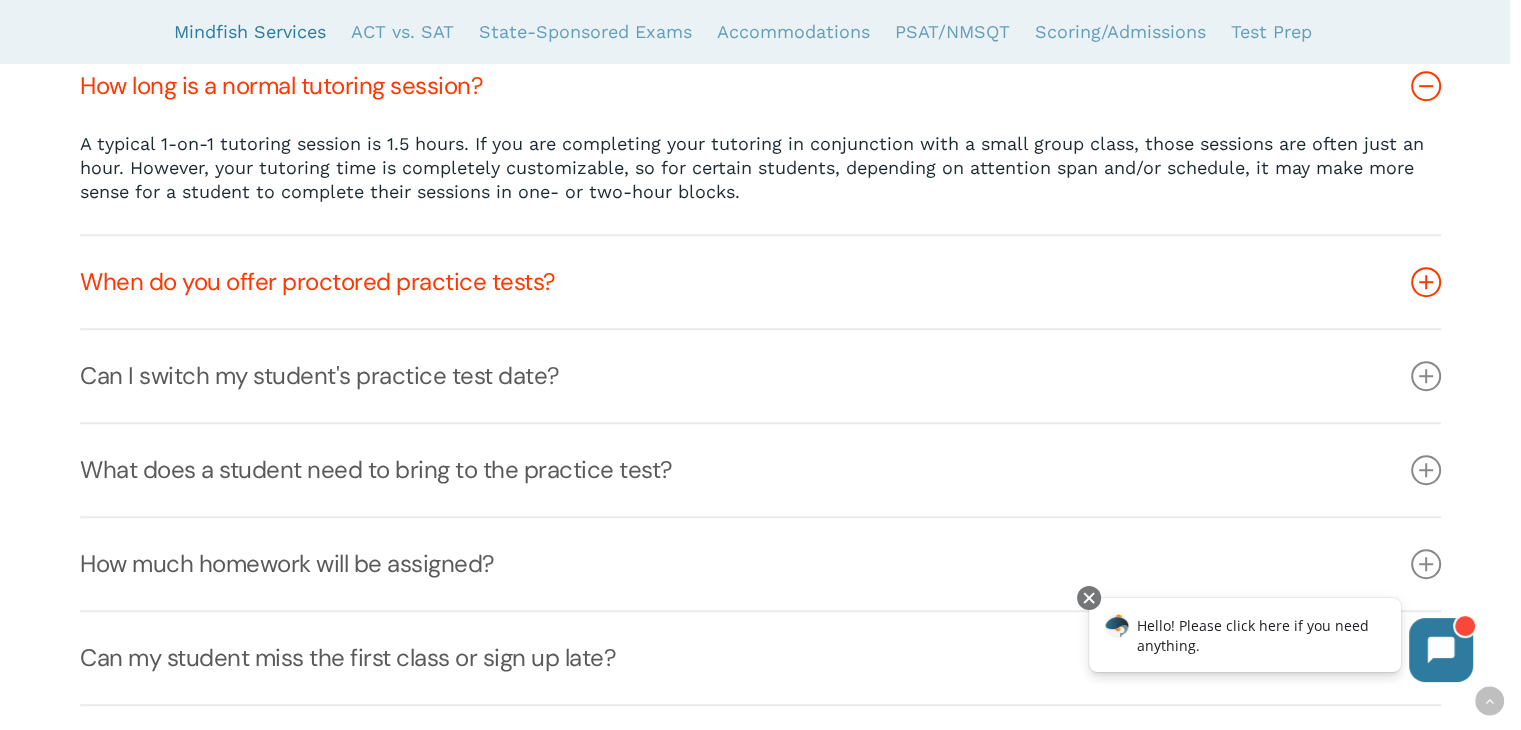 click at bounding box center (1426, 282) 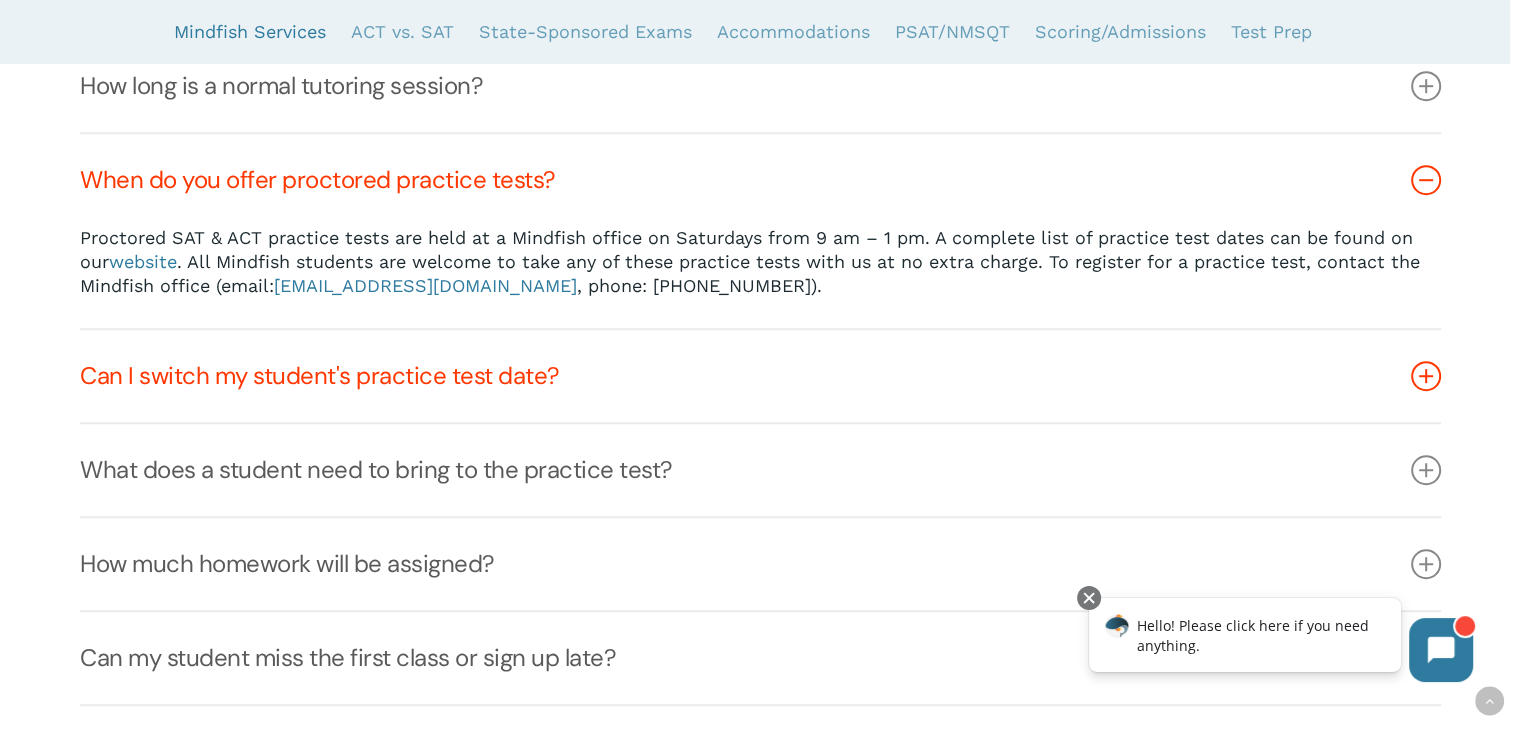 click at bounding box center [1426, 376] 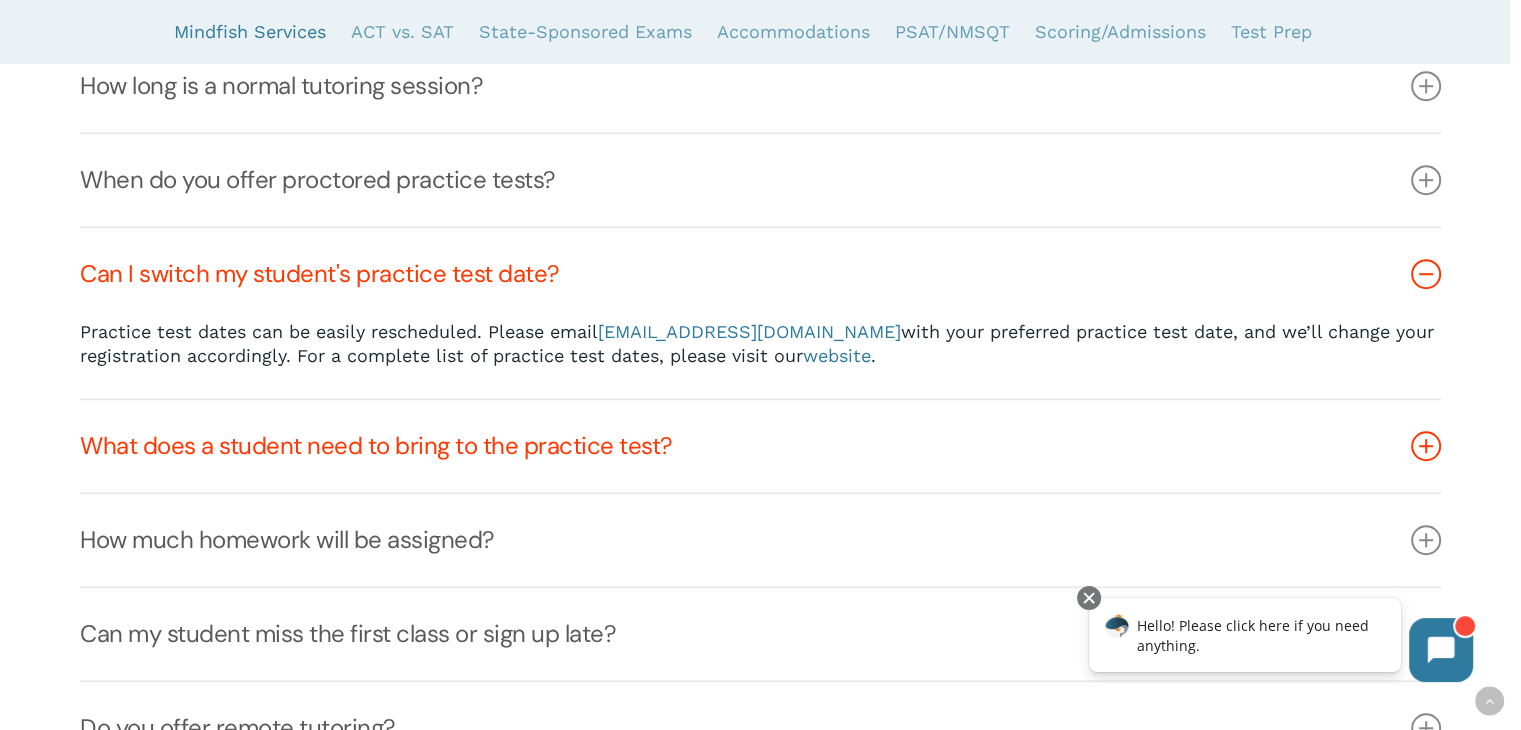 click at bounding box center [1426, 446] 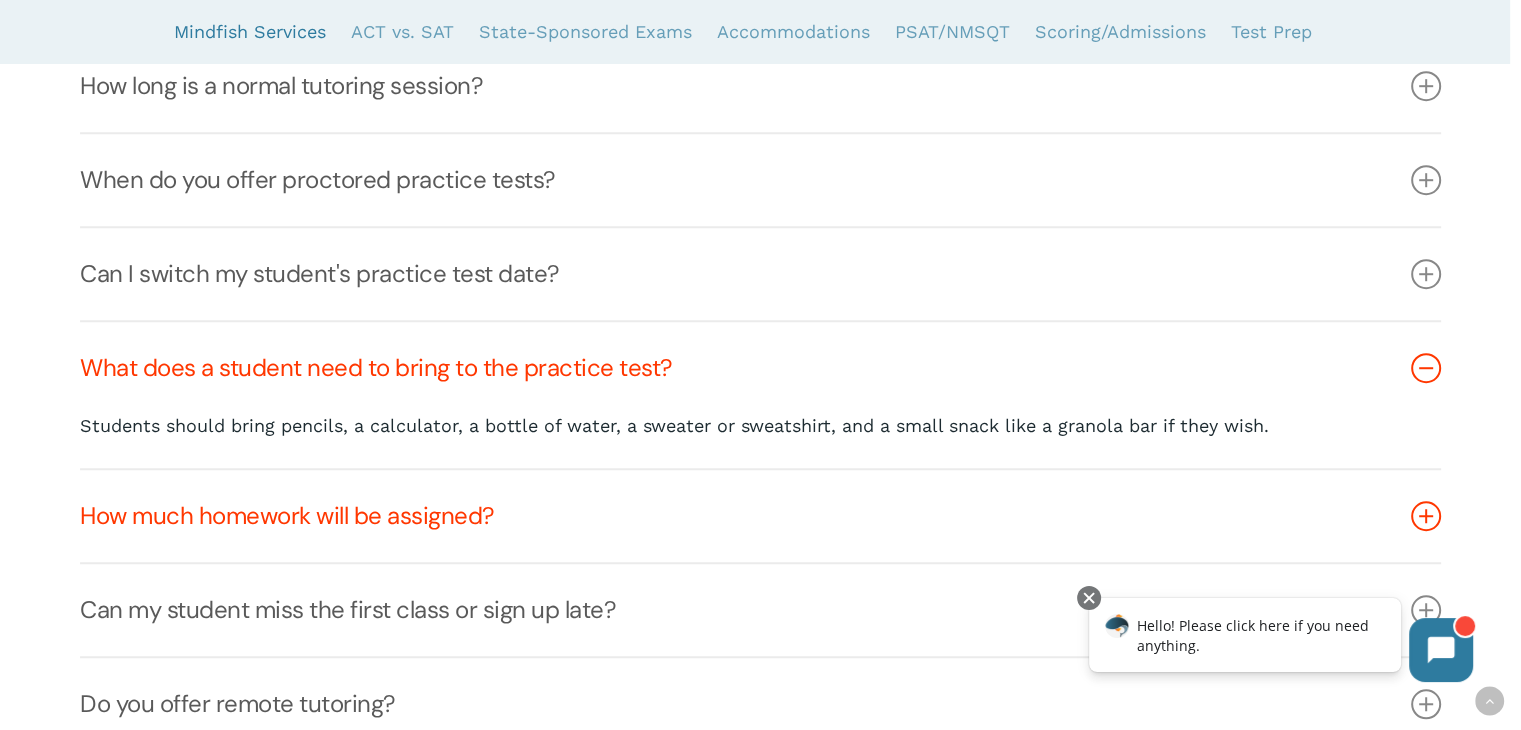 click at bounding box center (1426, 516) 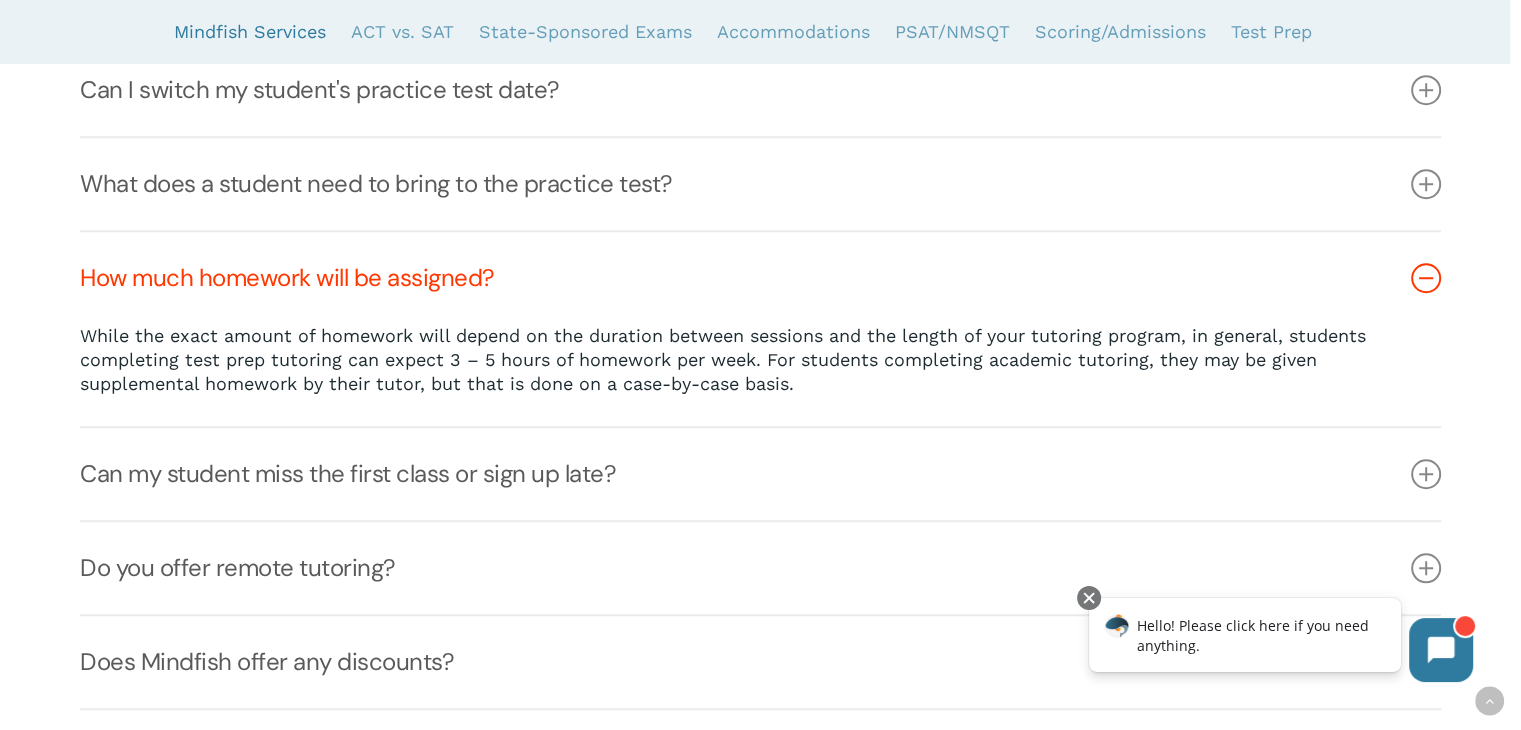 scroll, scrollTop: 1540, scrollLeft: 0, axis: vertical 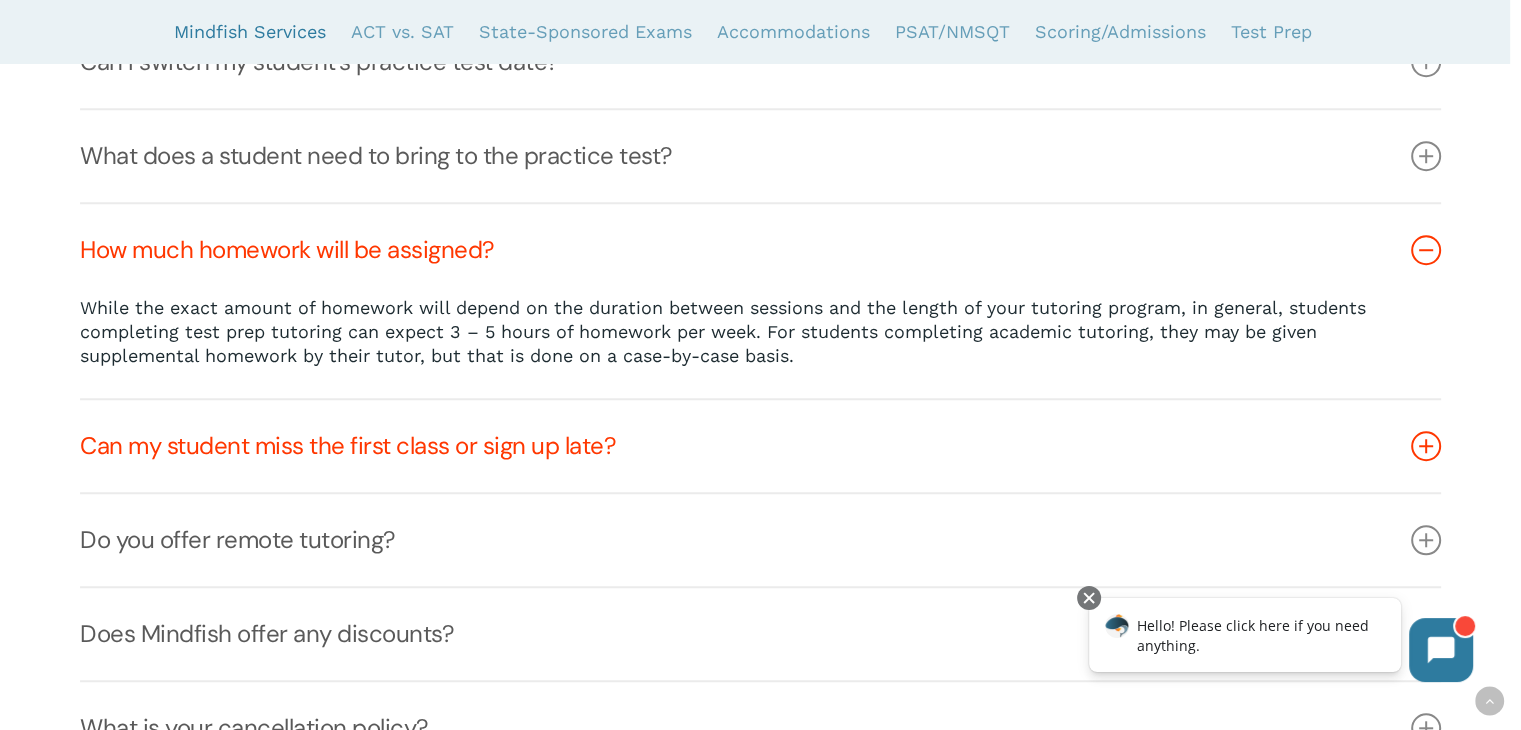 click at bounding box center [1426, 446] 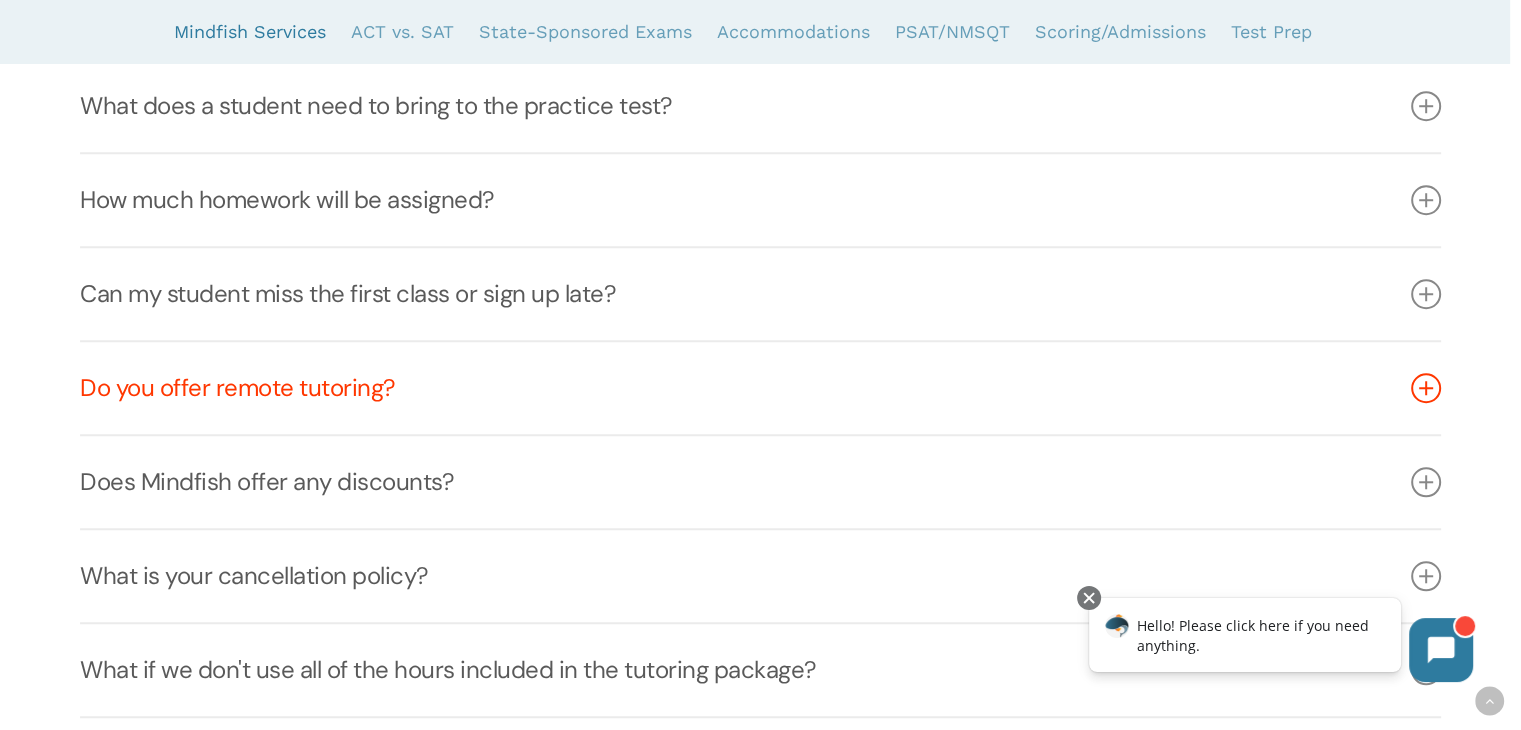 scroll, scrollTop: 1592, scrollLeft: 0, axis: vertical 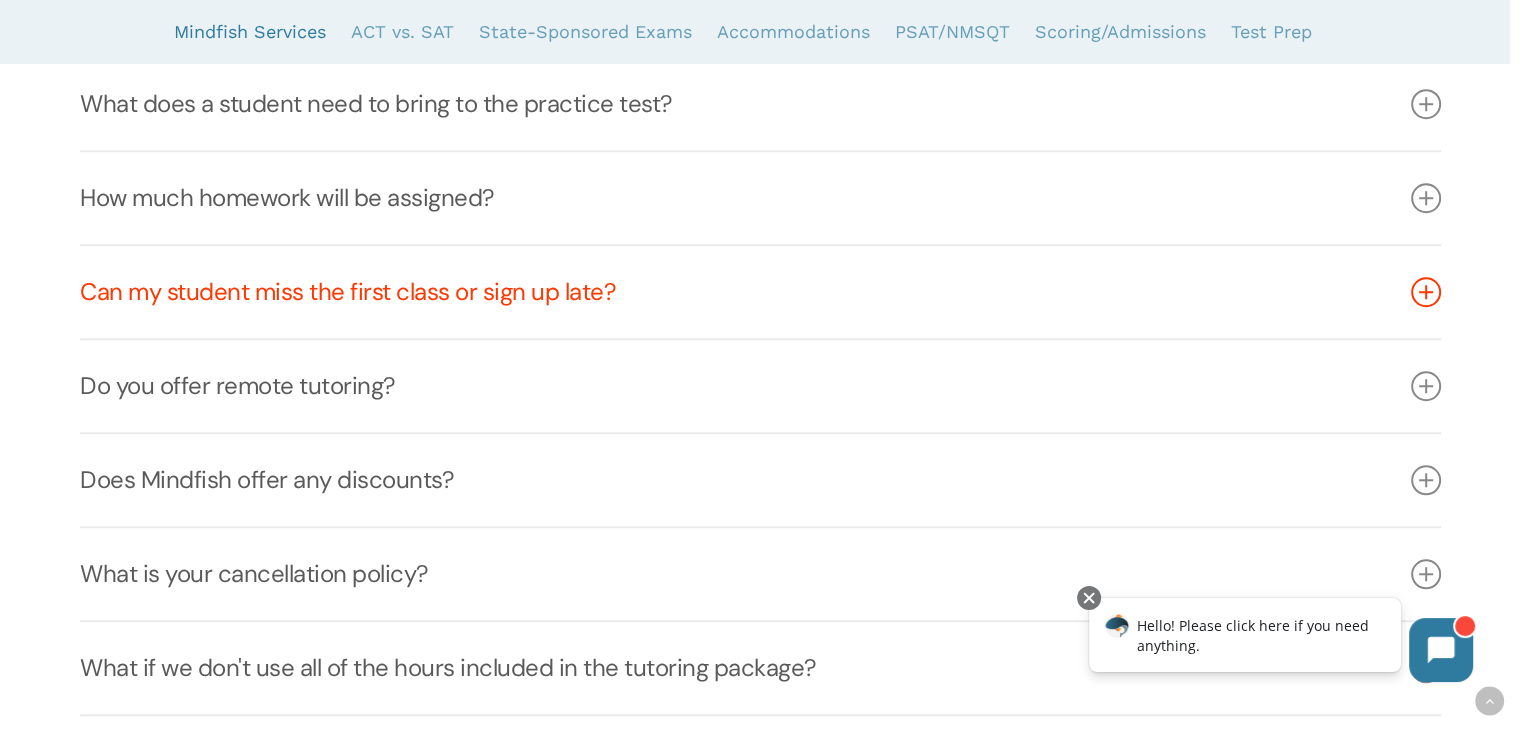 click at bounding box center (1426, 292) 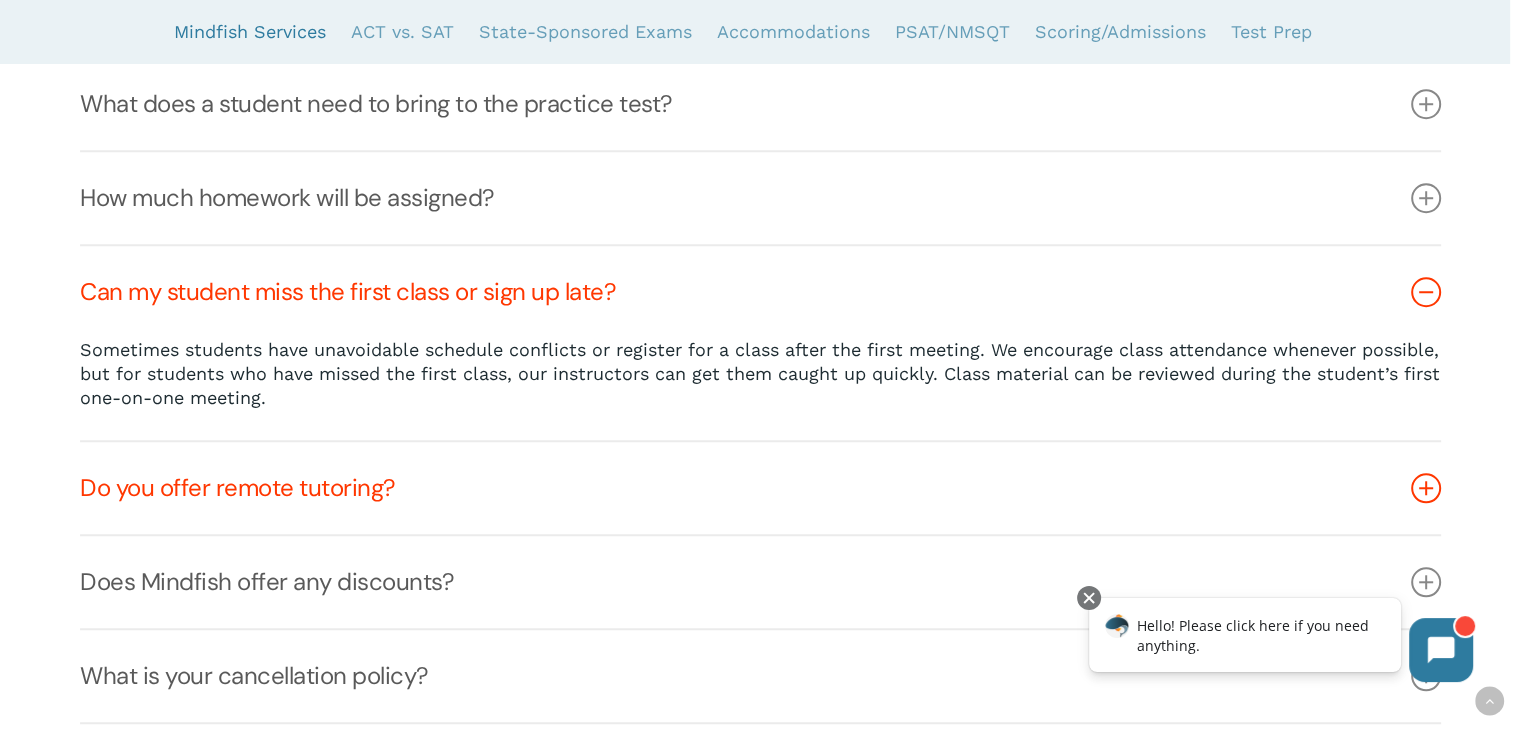 click on "Do you offer remote tutoring?" at bounding box center [760, 488] 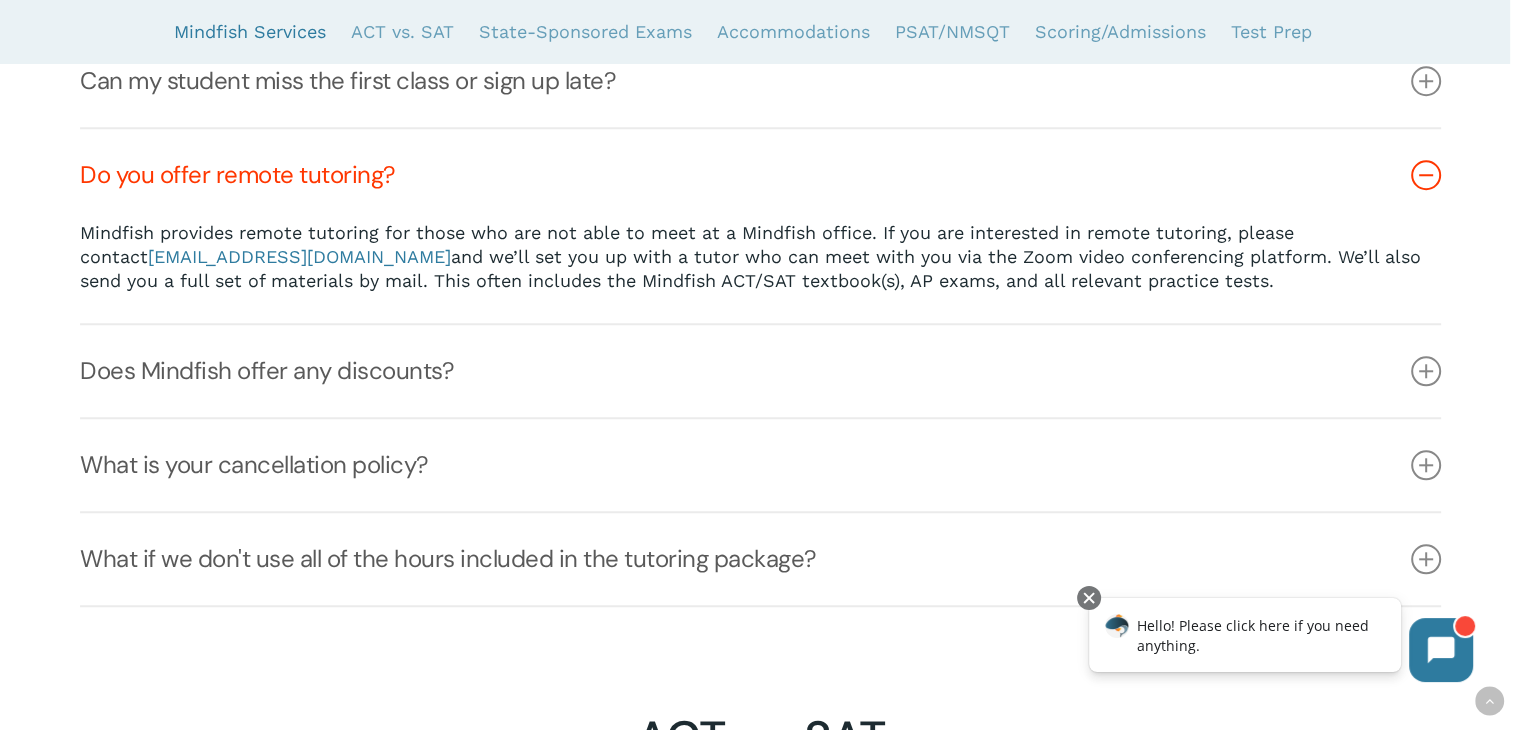 scroll, scrollTop: 1812, scrollLeft: 0, axis: vertical 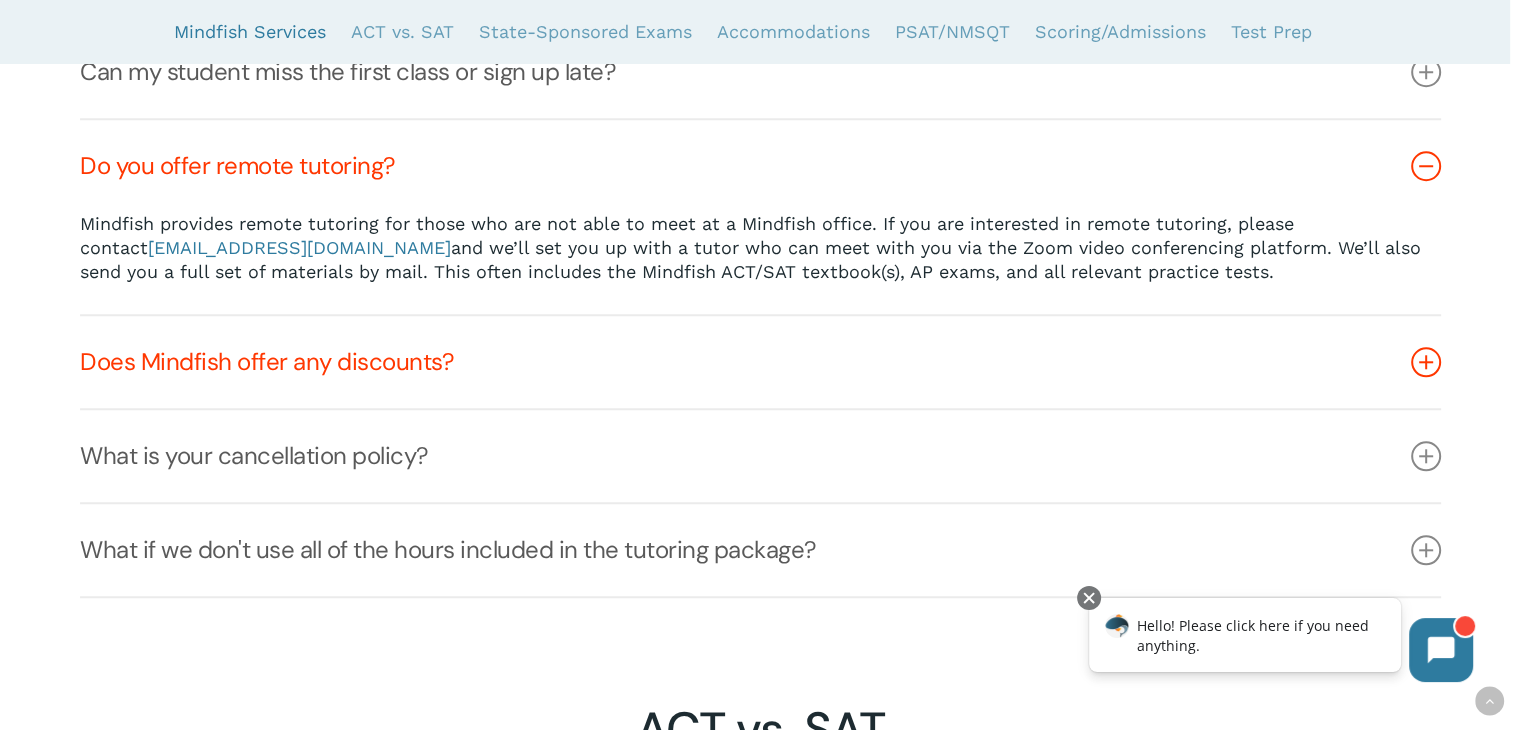 click at bounding box center [1426, 362] 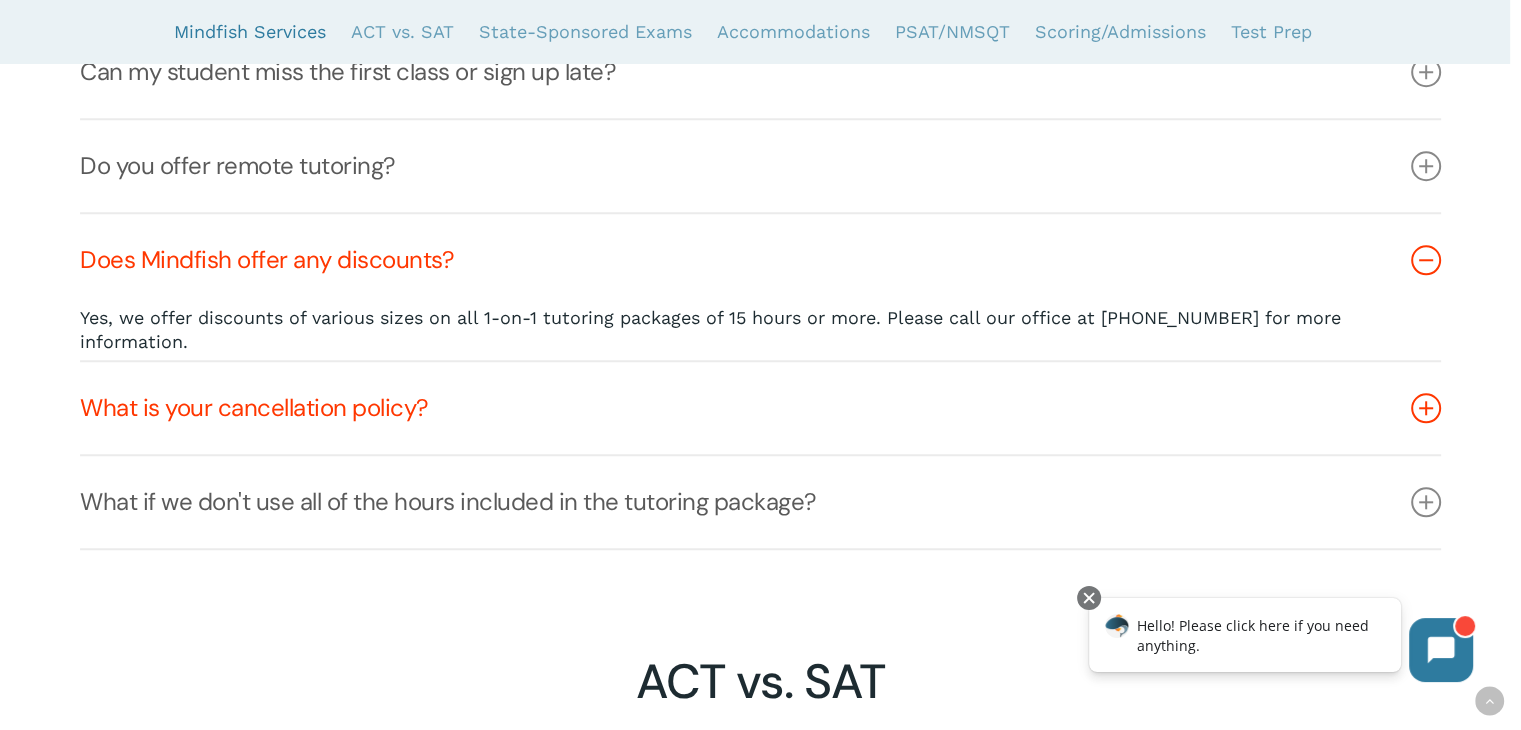 click at bounding box center (1426, 408) 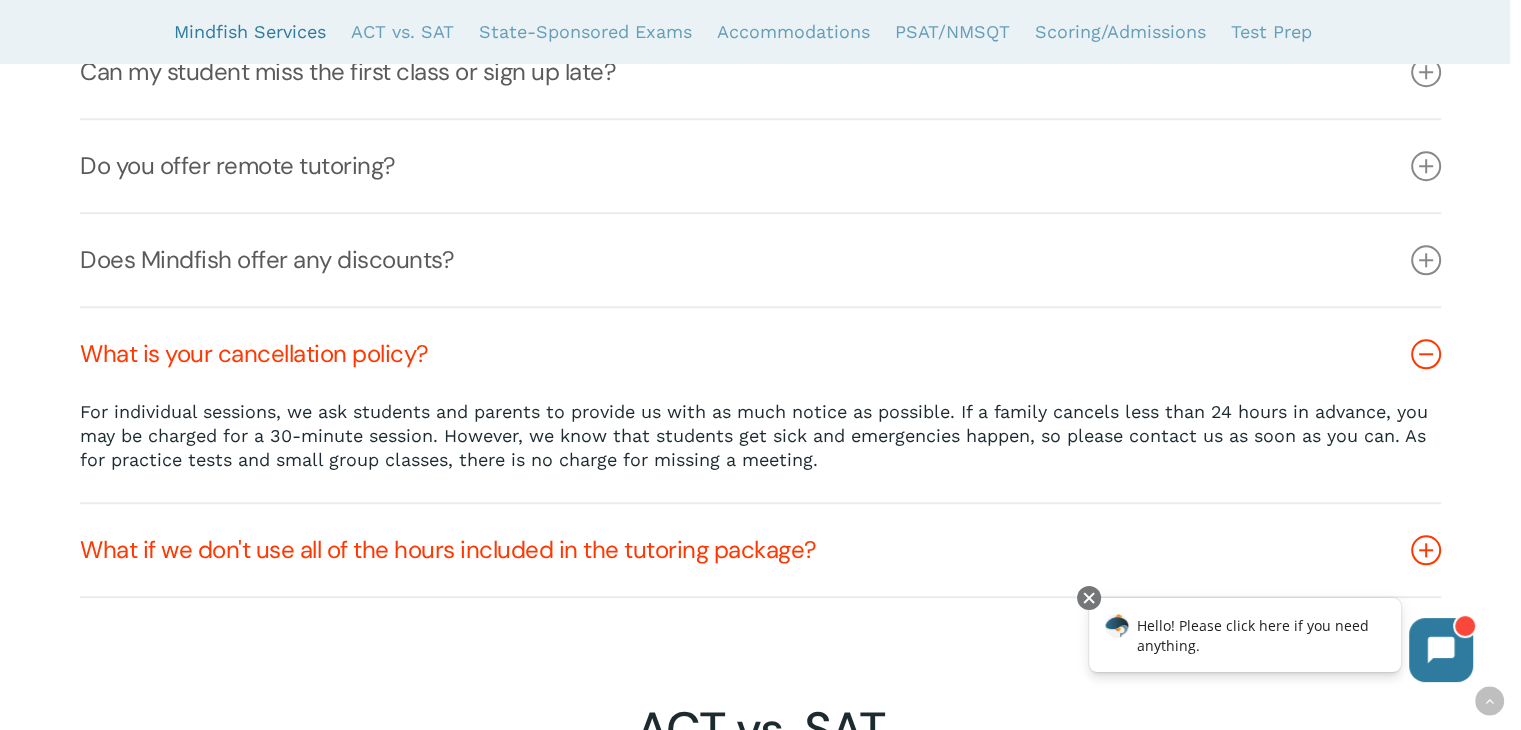 click at bounding box center (1426, 550) 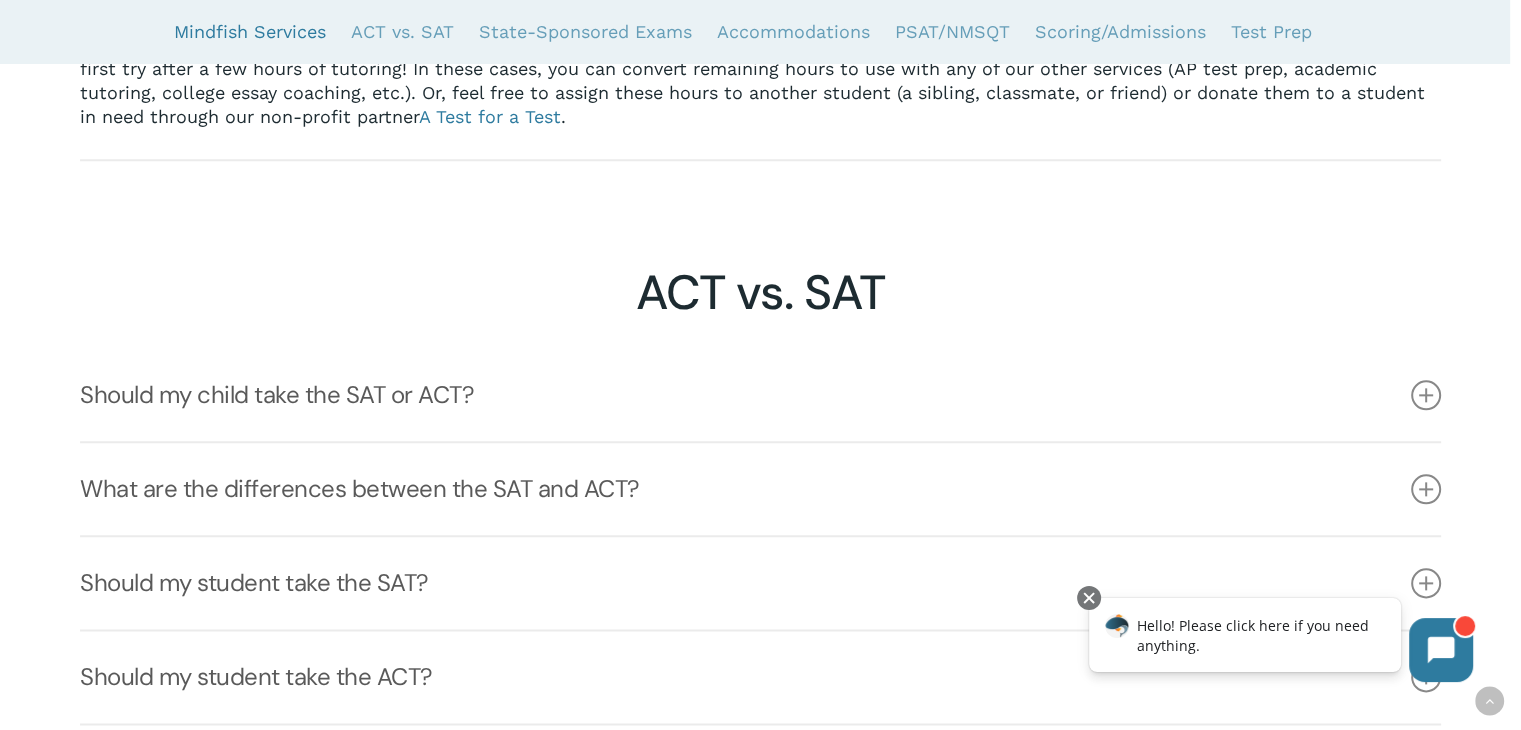 scroll, scrollTop: 2292, scrollLeft: 0, axis: vertical 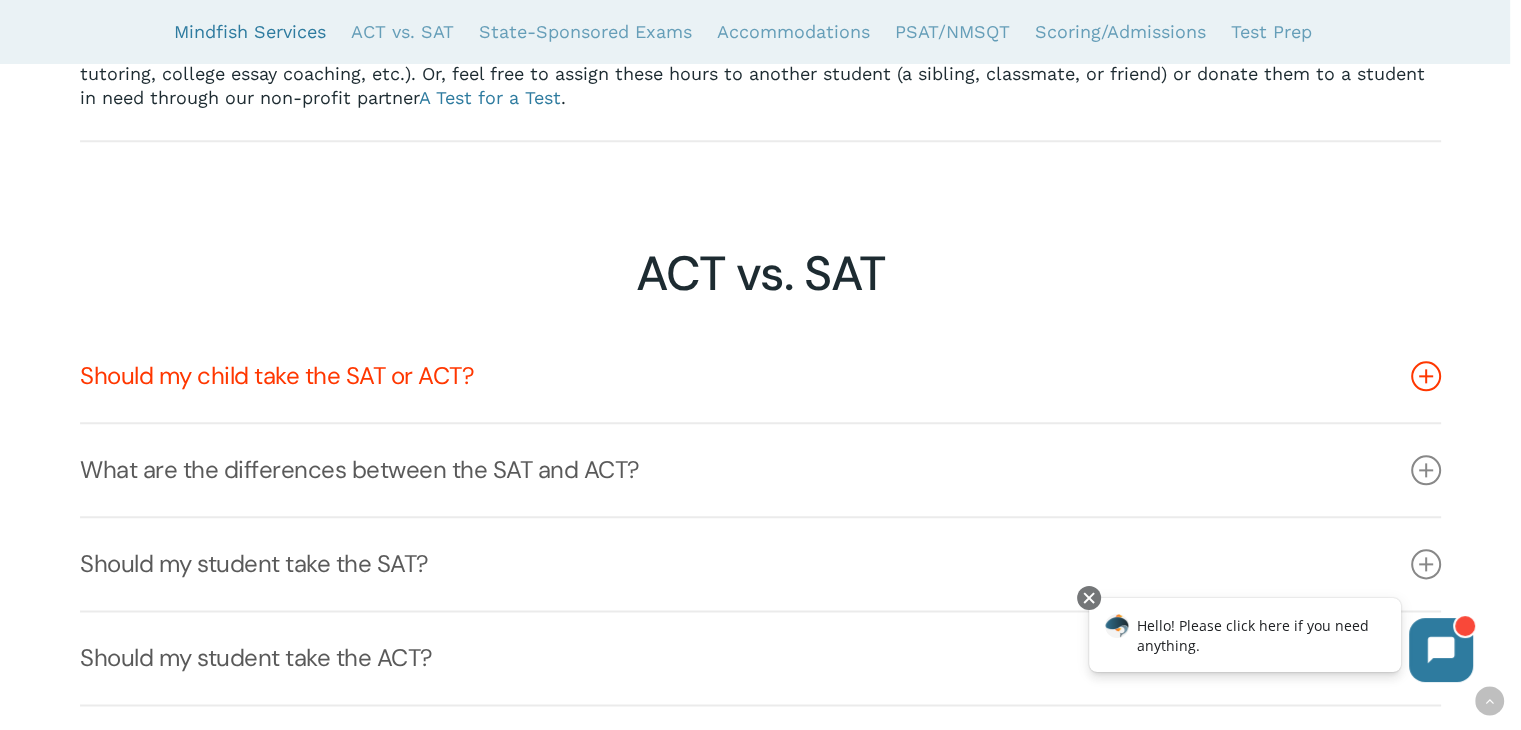 click at bounding box center (1426, 376) 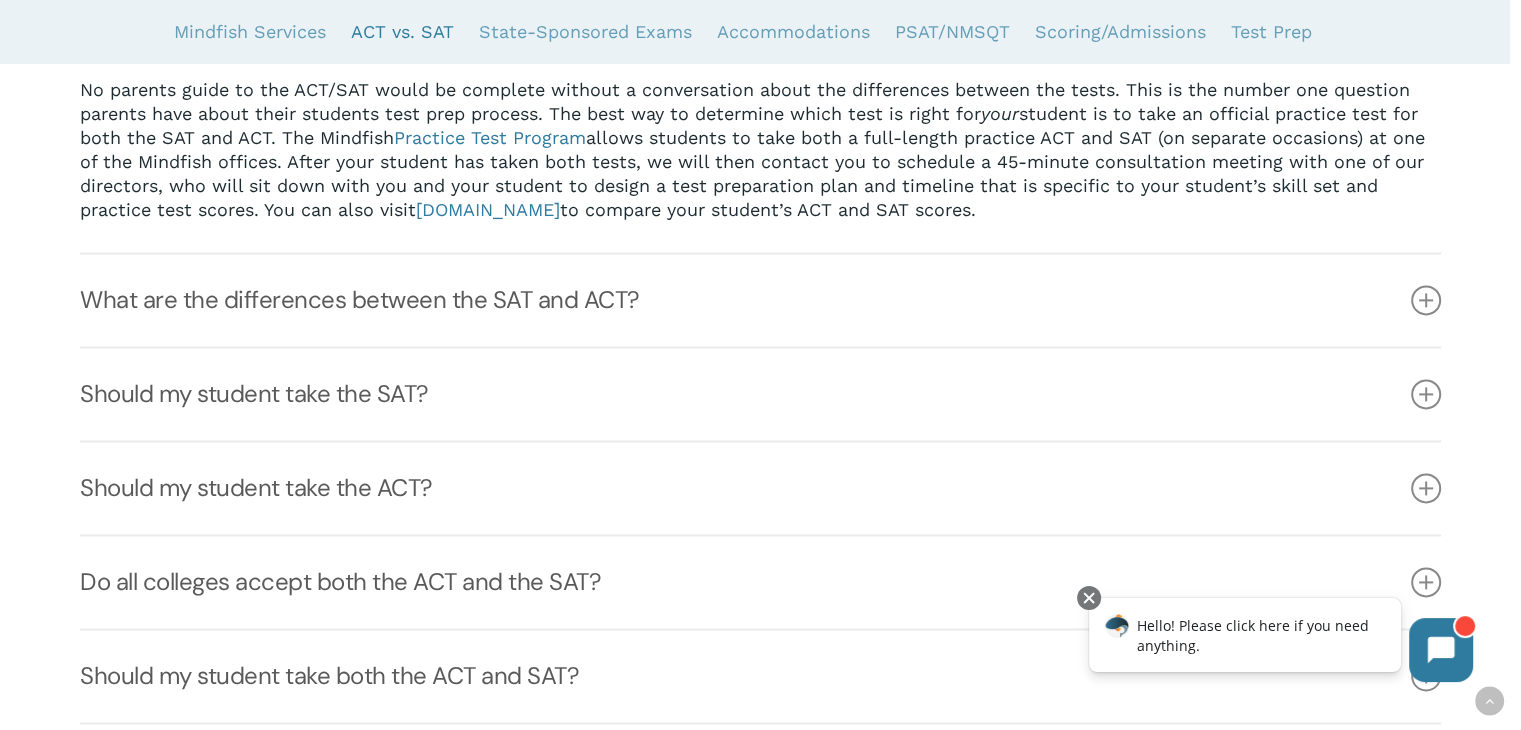 scroll, scrollTop: 2663, scrollLeft: 0, axis: vertical 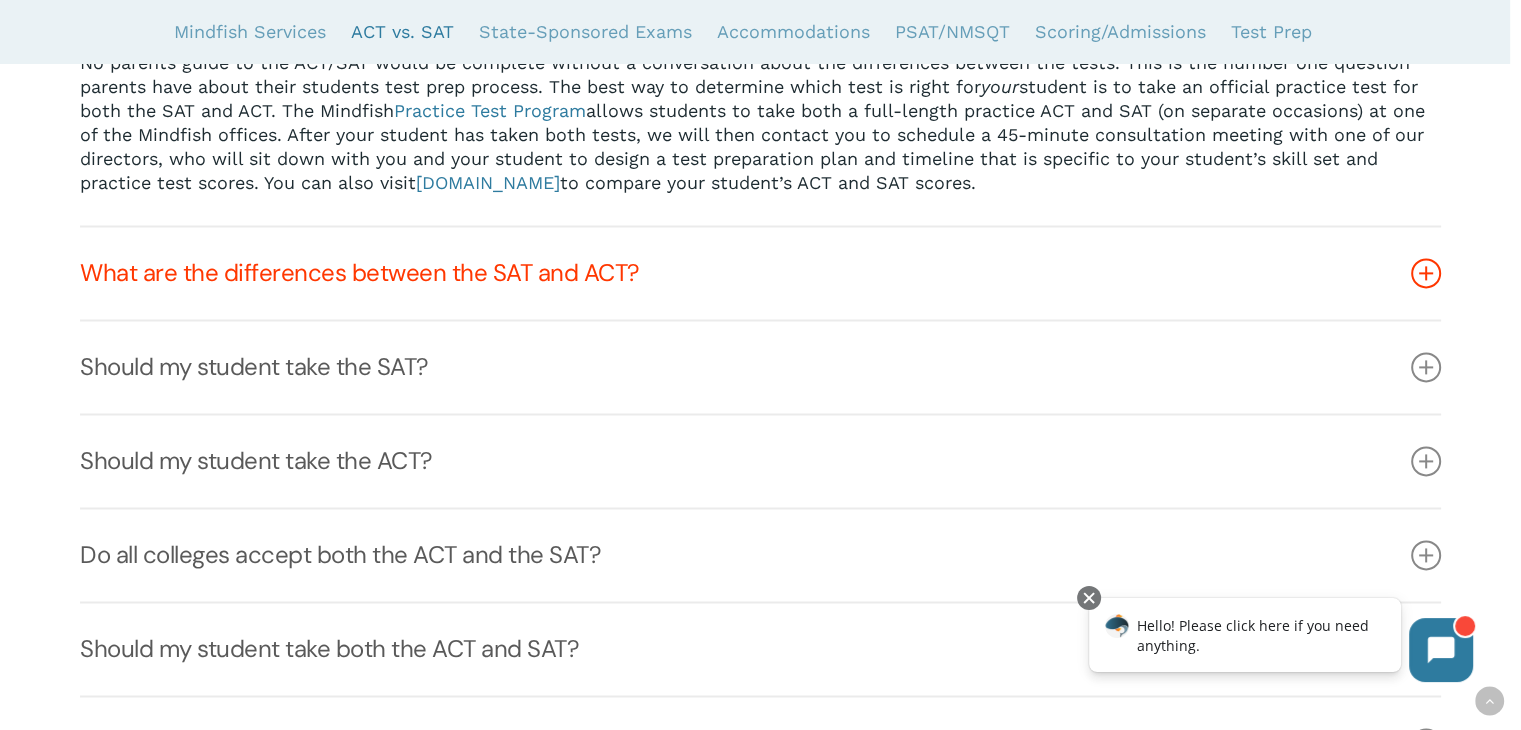 click at bounding box center (1426, 273) 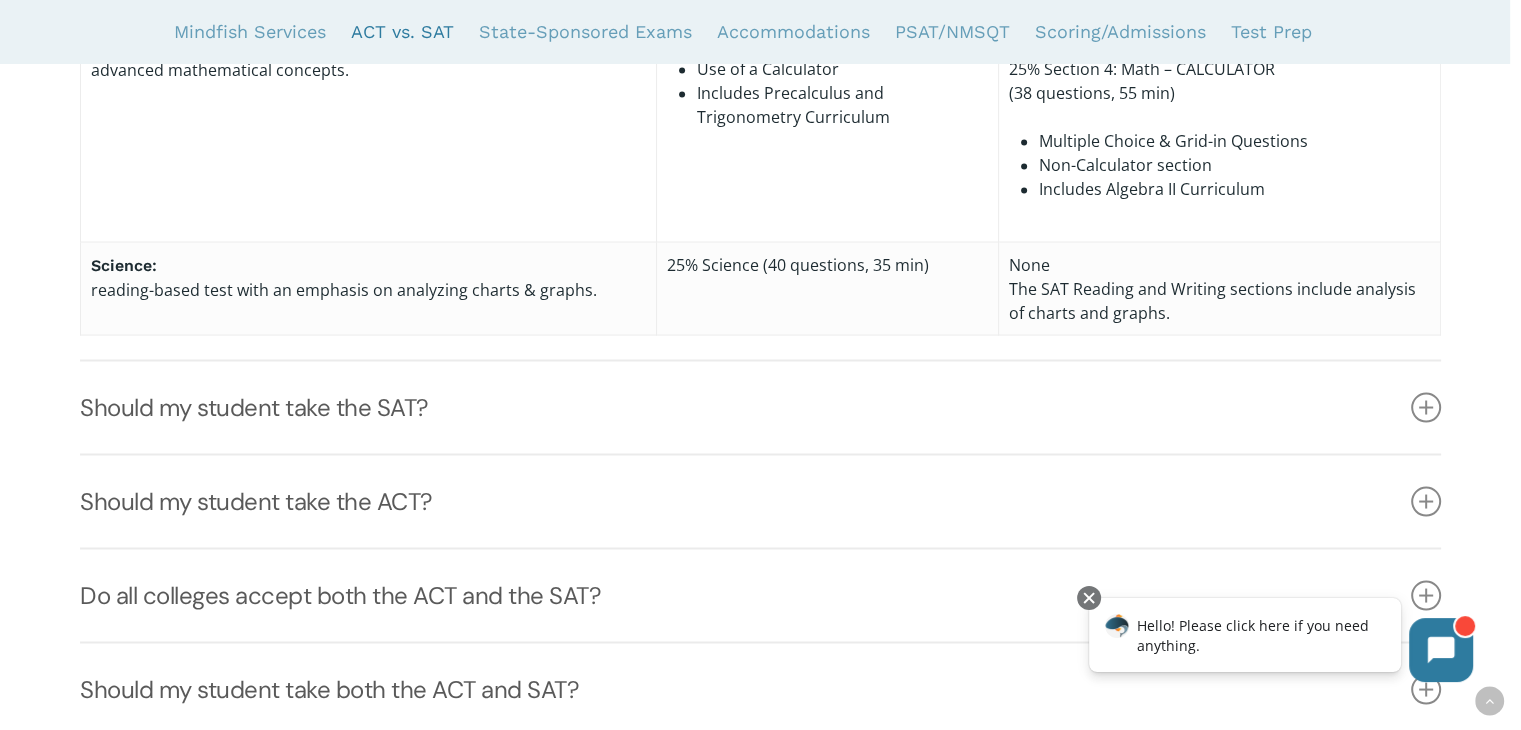 scroll, scrollTop: 3676, scrollLeft: 0, axis: vertical 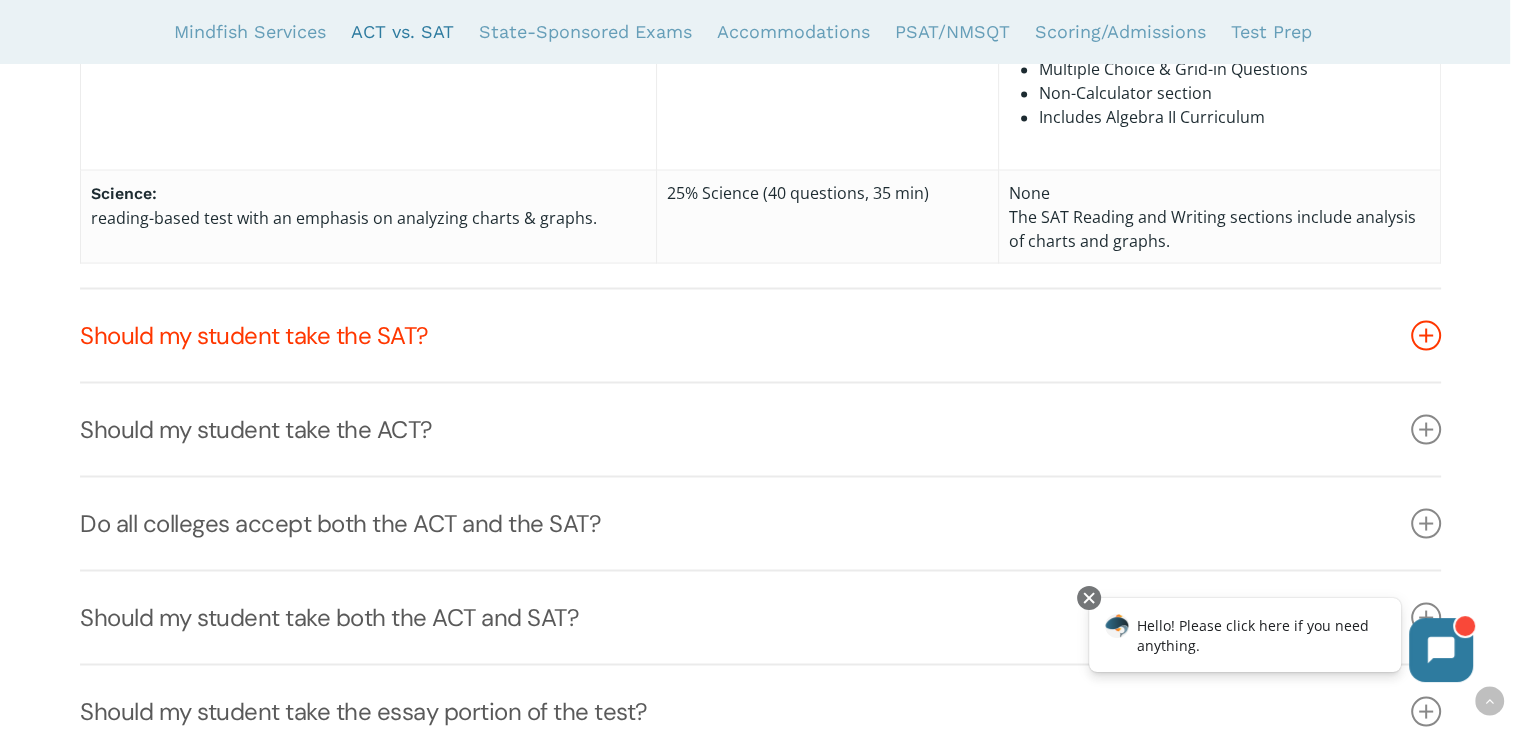click at bounding box center [1426, 335] 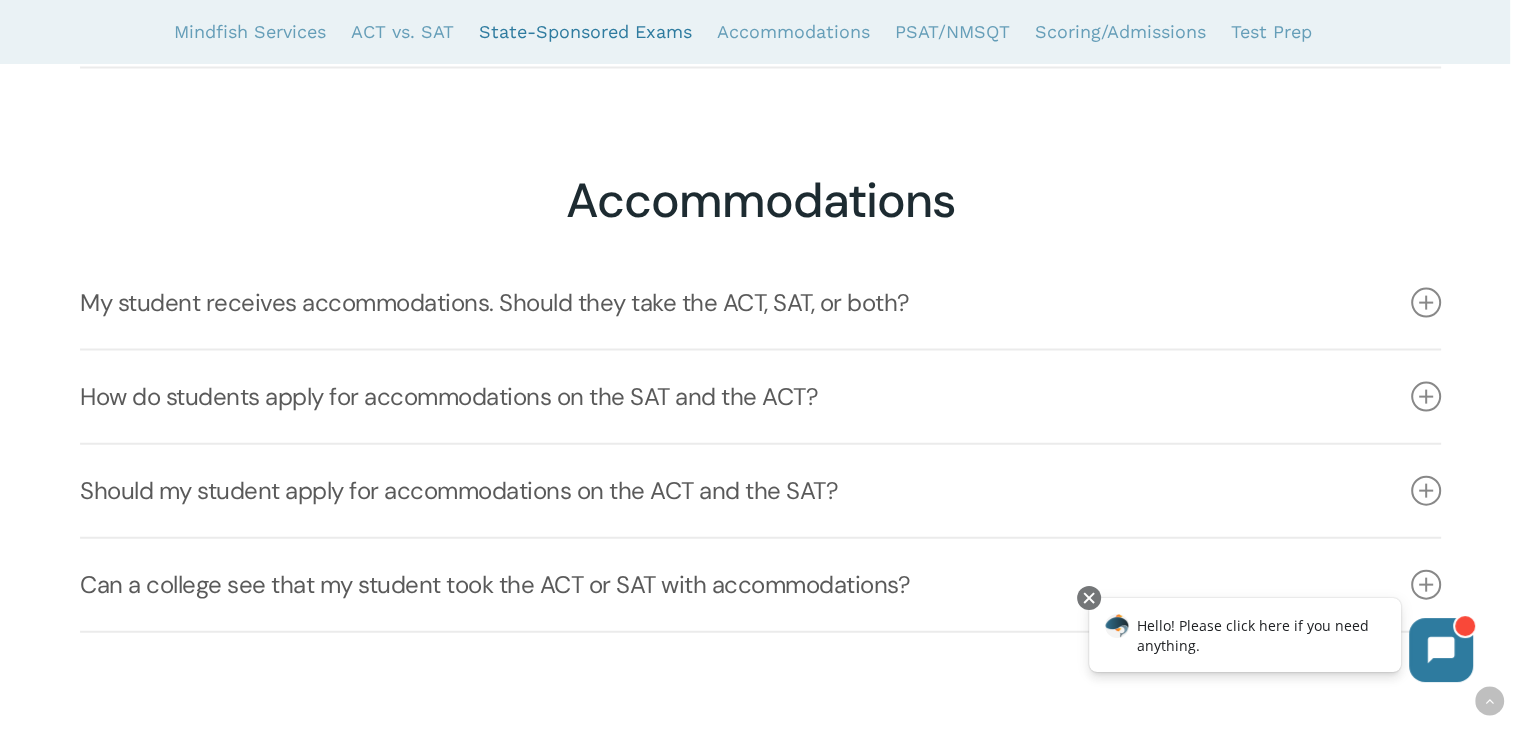 scroll, scrollTop: 4353, scrollLeft: 0, axis: vertical 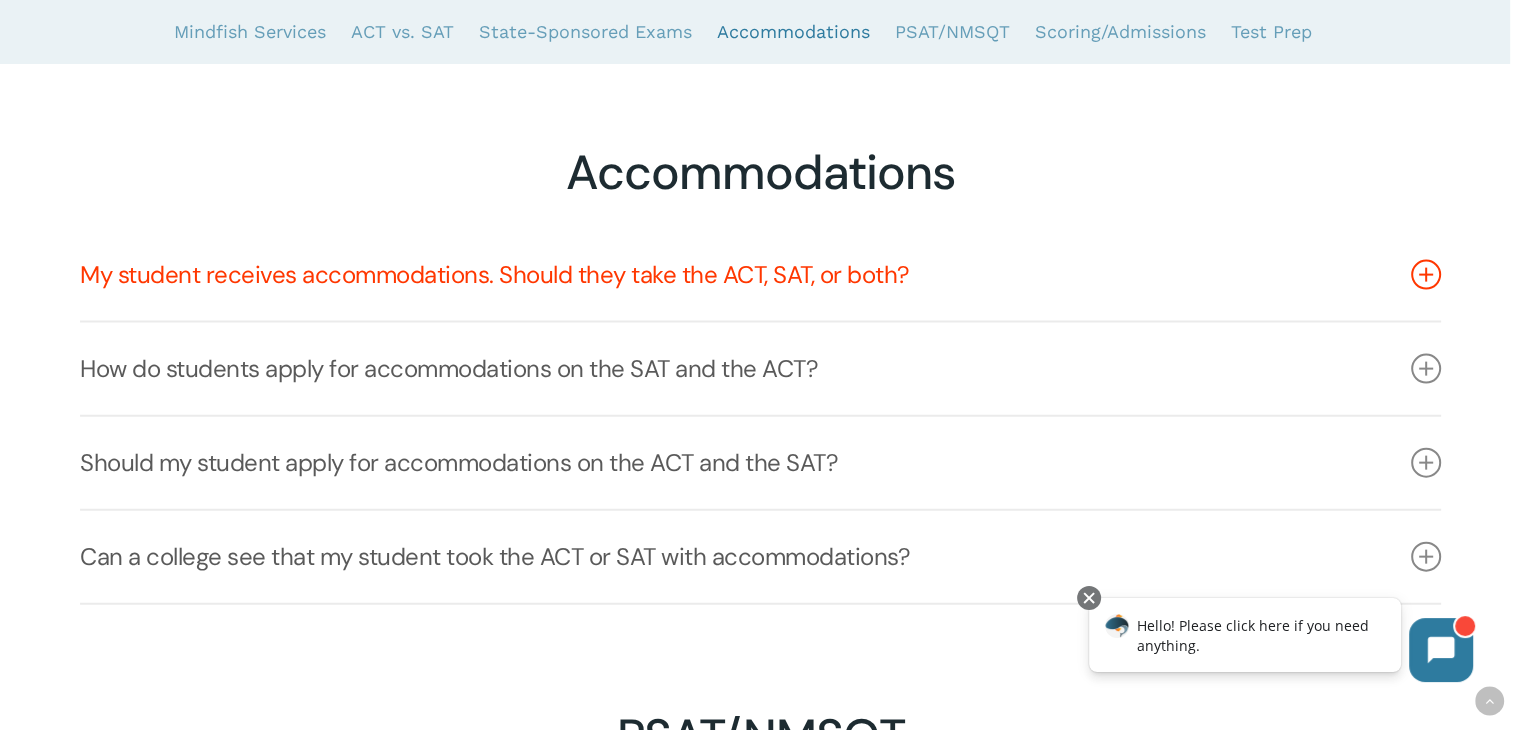 click at bounding box center (1426, 275) 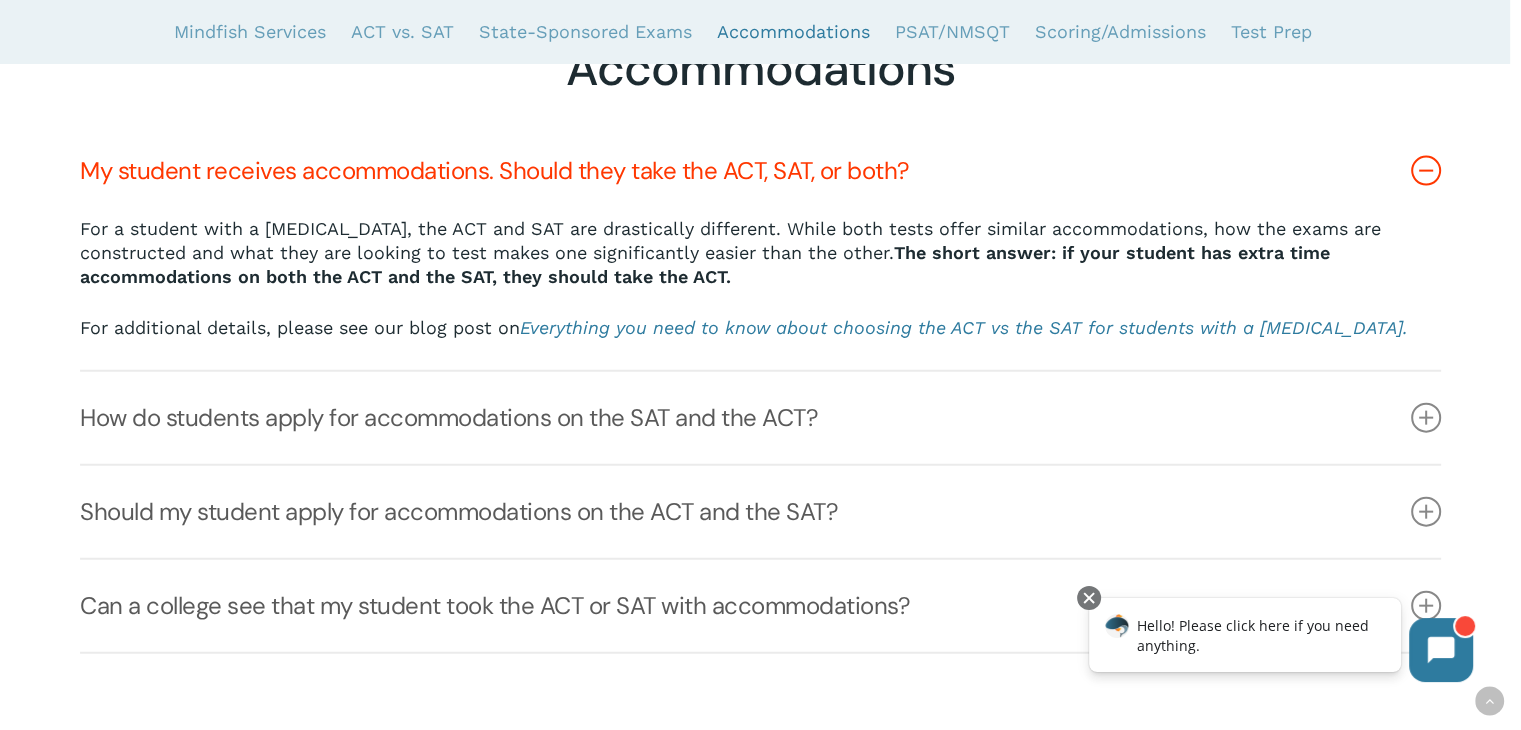scroll, scrollTop: 4467, scrollLeft: 0, axis: vertical 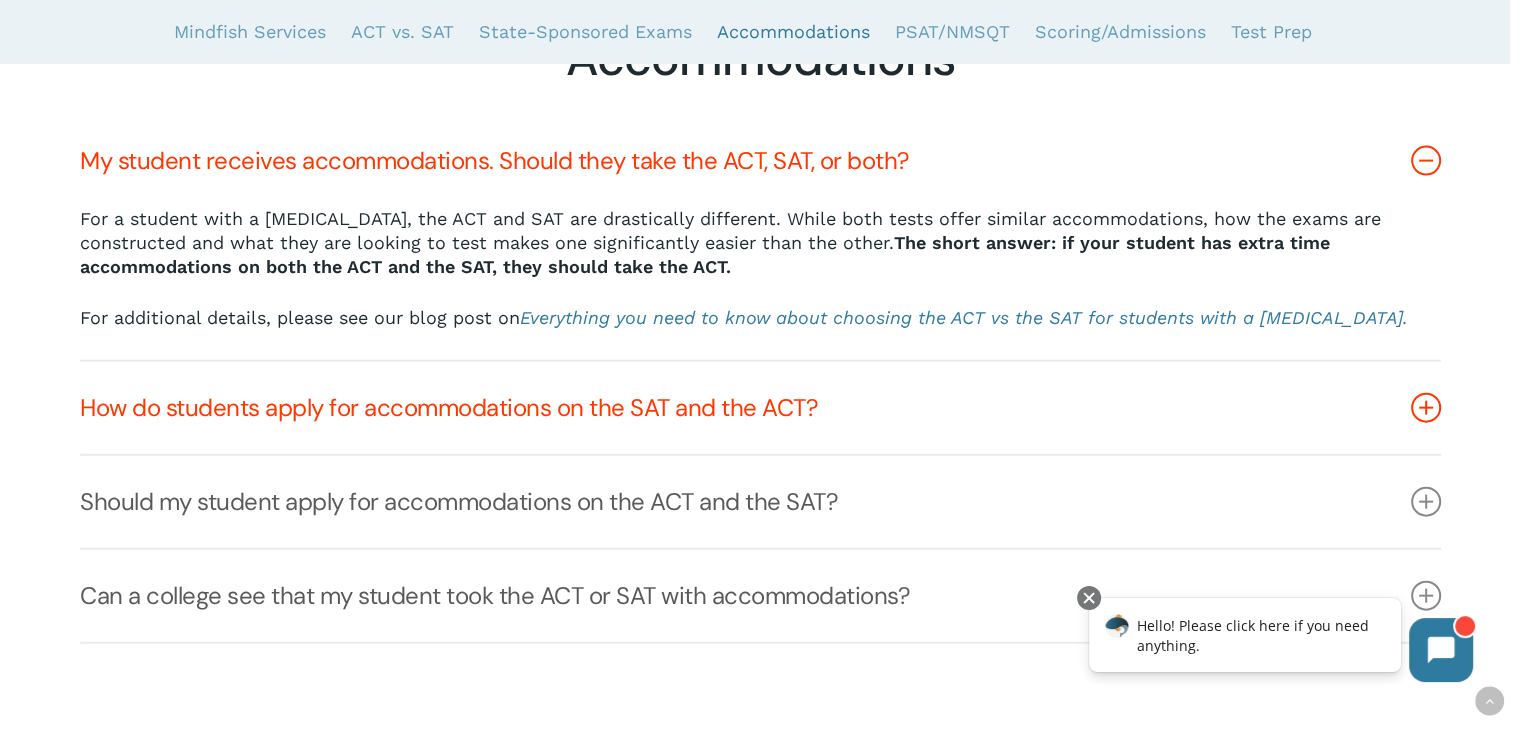 click on "How do students apply for accommodations on the SAT and the ACT?" at bounding box center (760, 408) 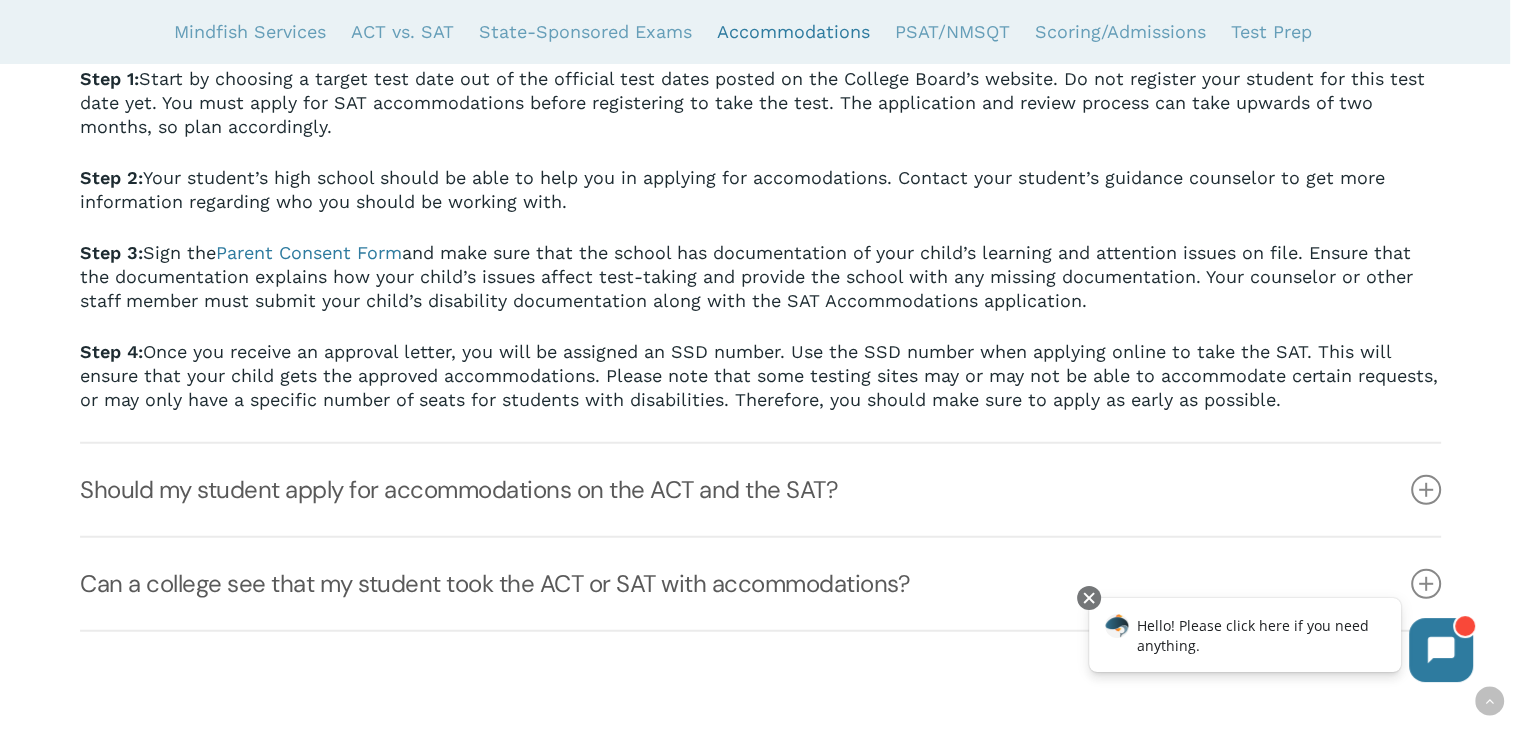 scroll, scrollTop: 5598, scrollLeft: 0, axis: vertical 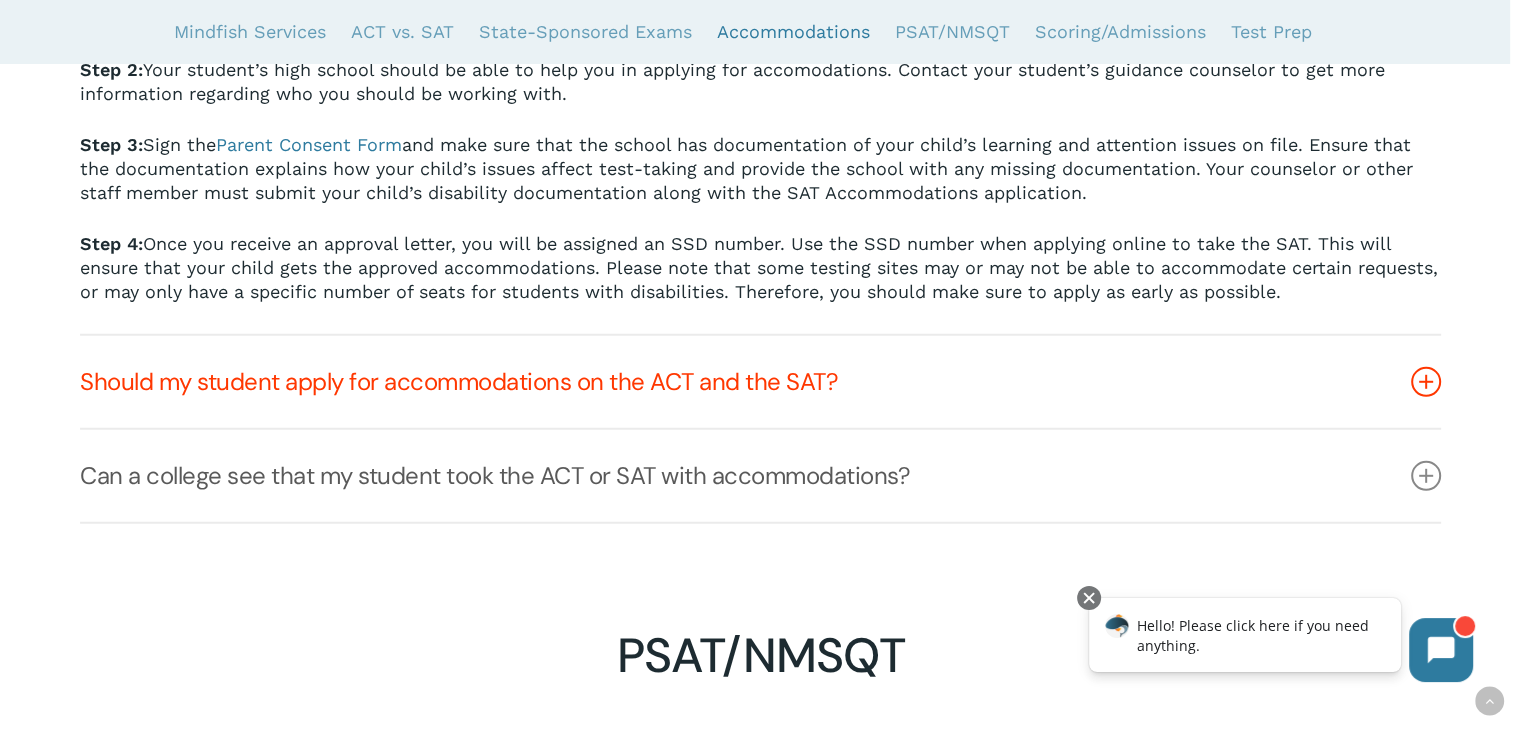 click at bounding box center (1426, 382) 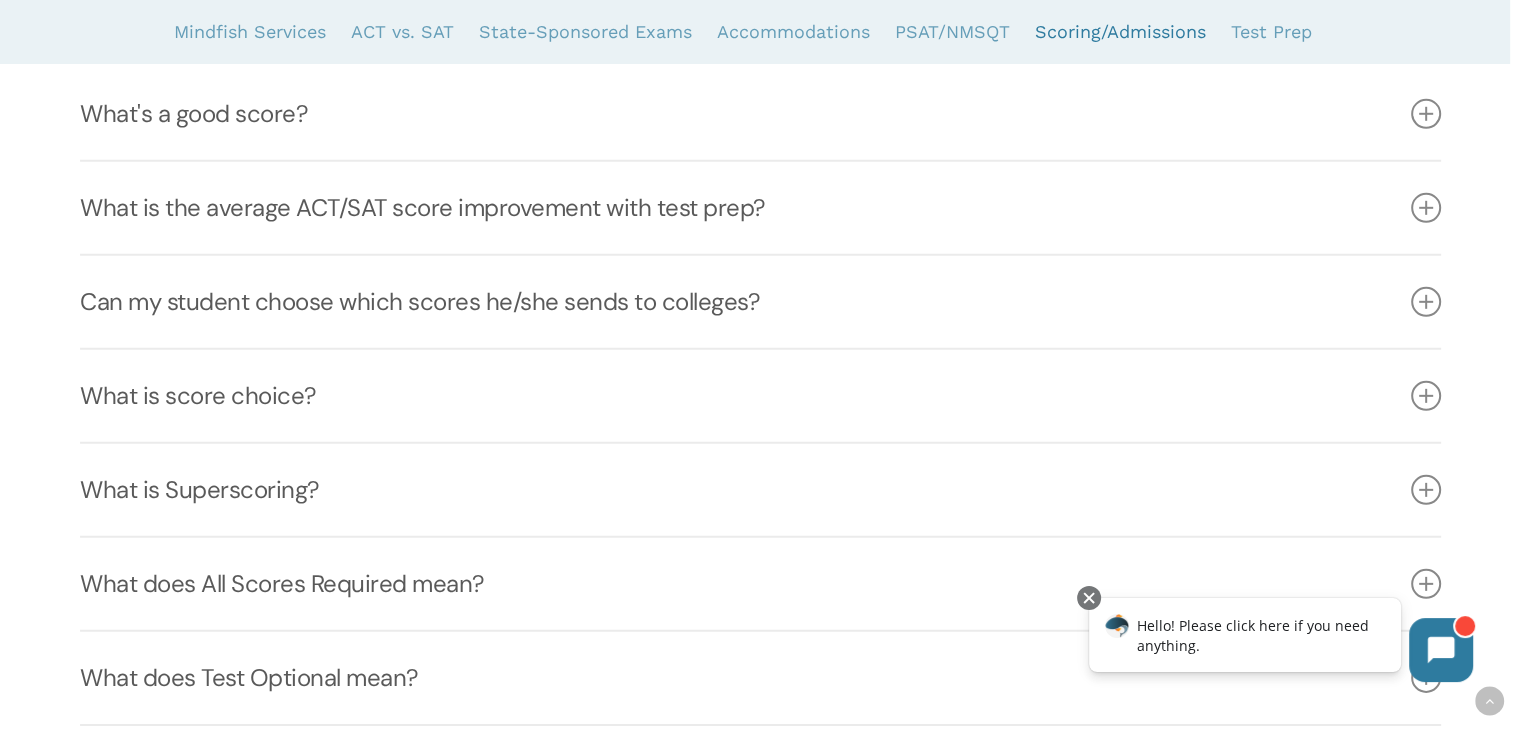 scroll, scrollTop: 6096, scrollLeft: 0, axis: vertical 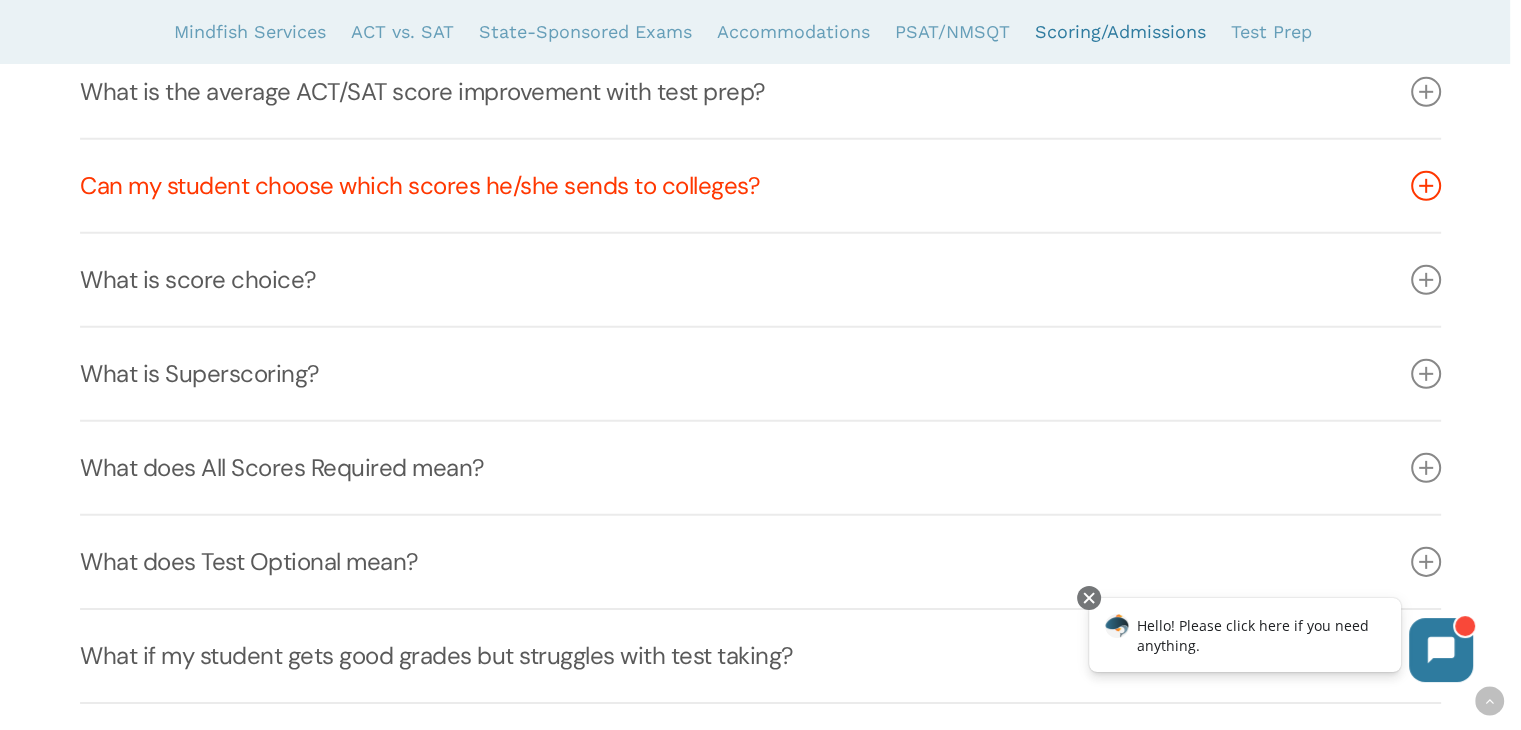click at bounding box center [1426, 186] 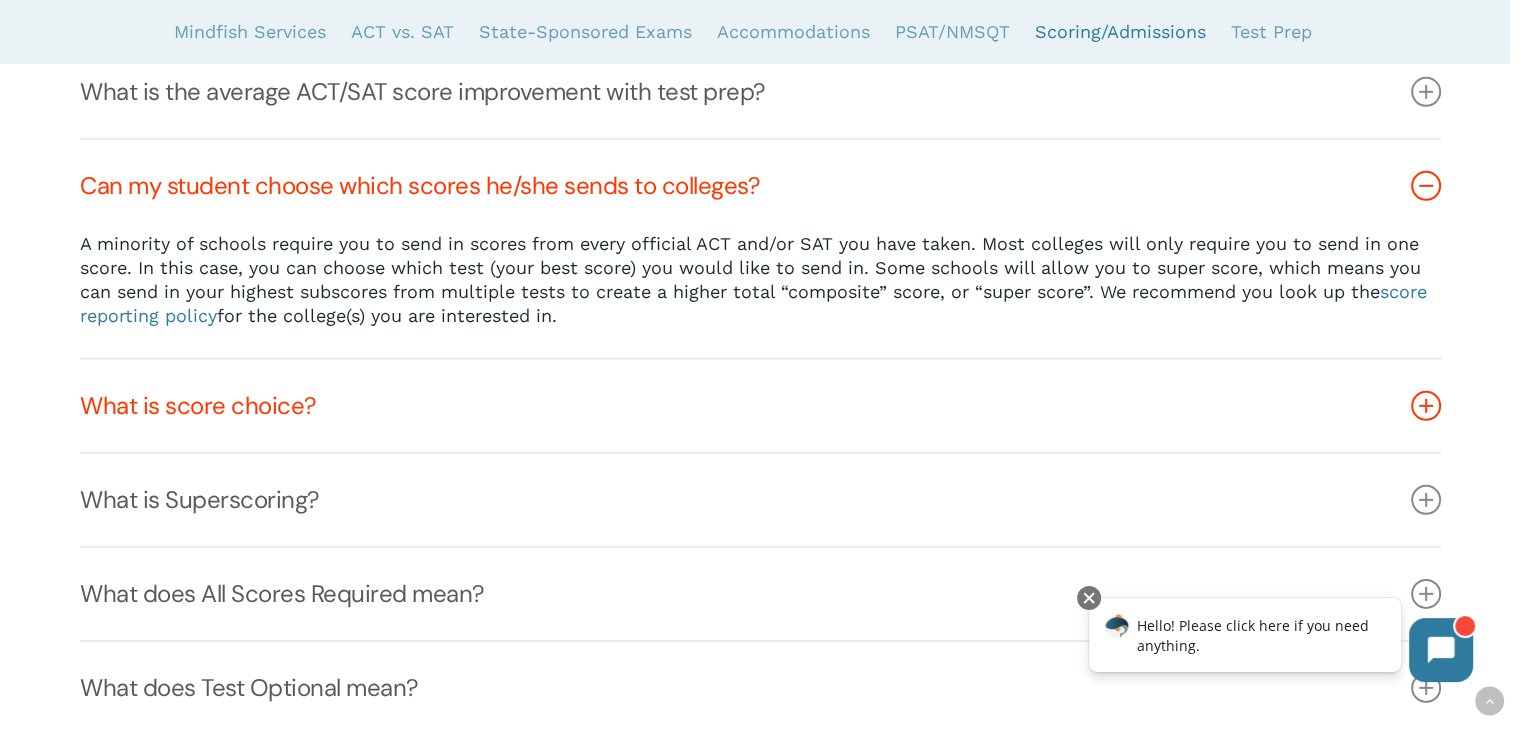 click at bounding box center [1426, 406] 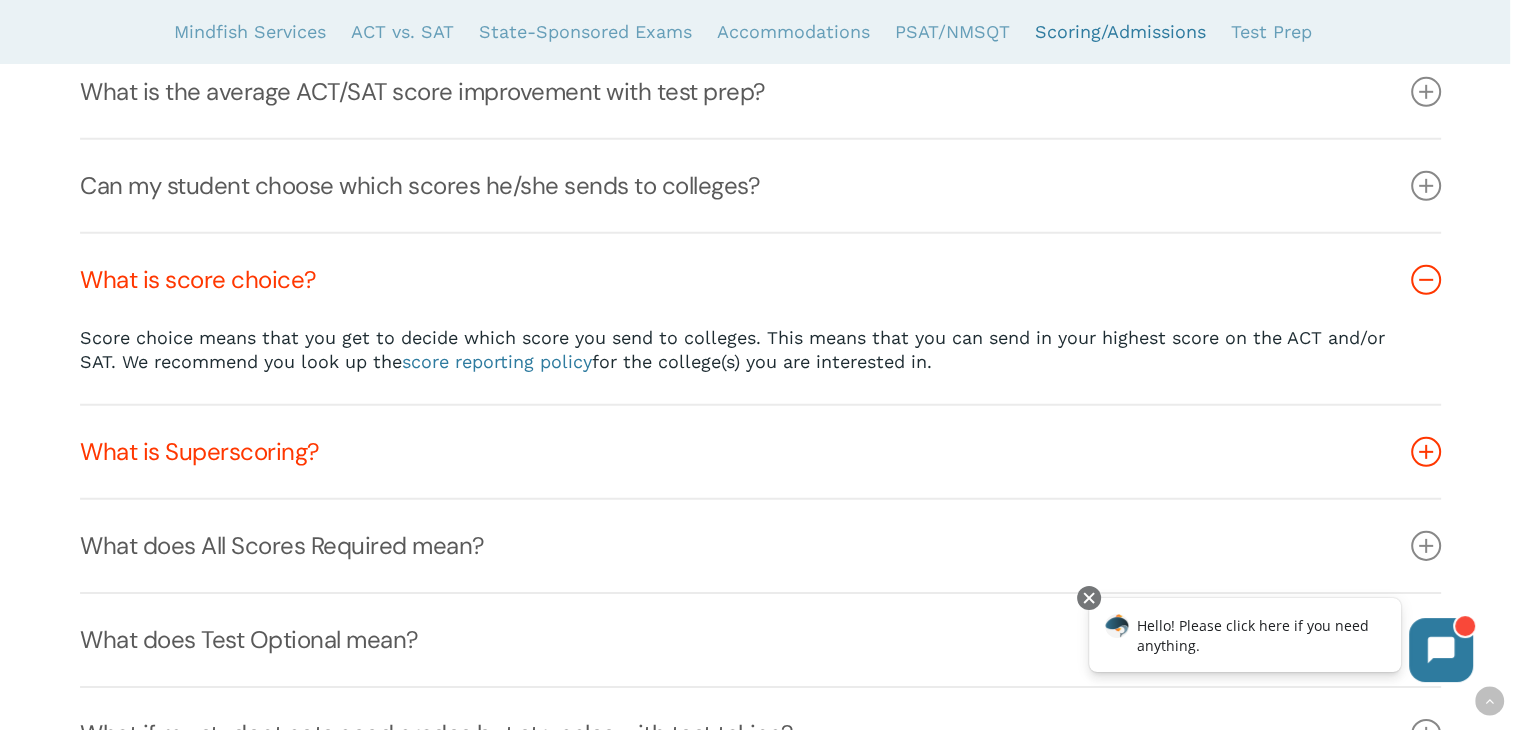 click at bounding box center (1426, 452) 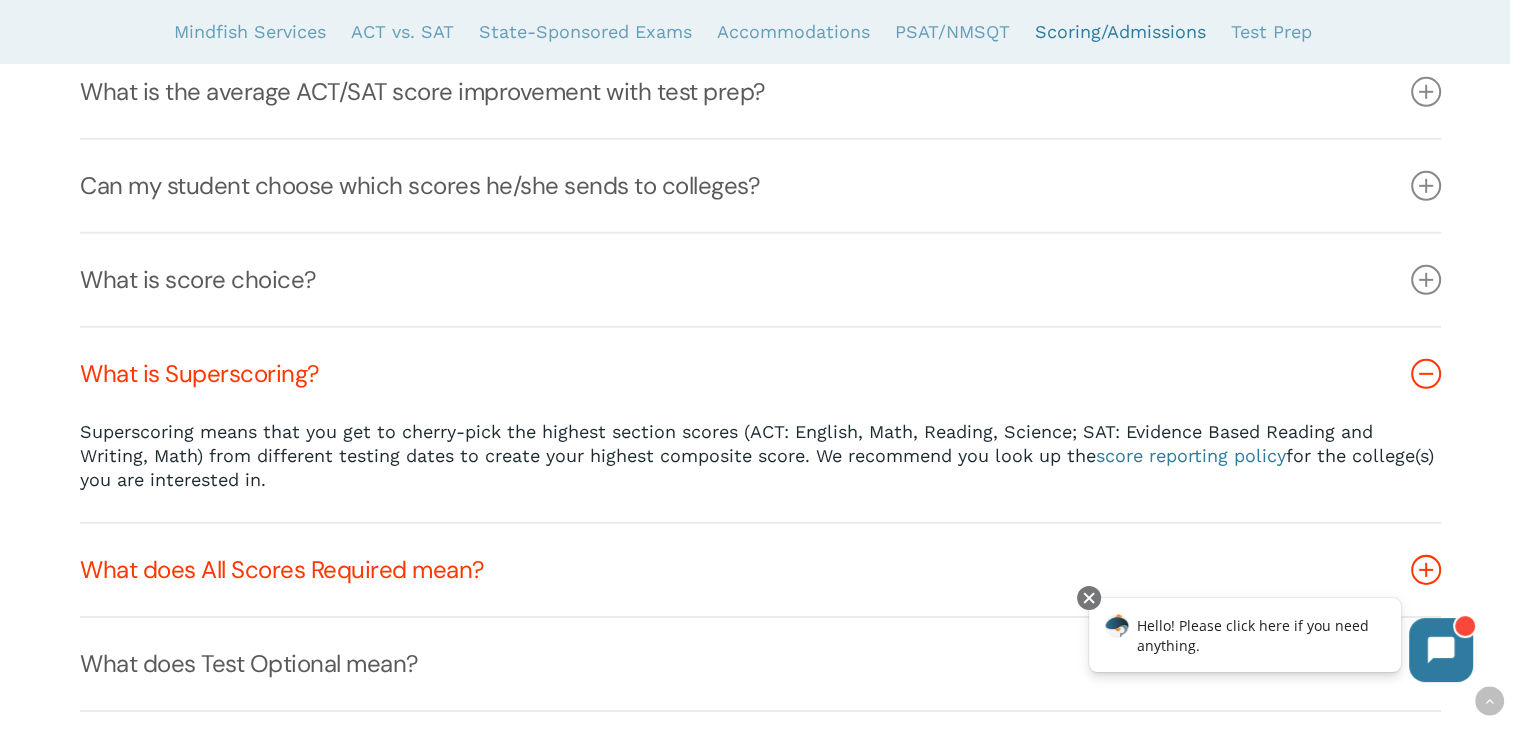 click at bounding box center (1426, 570) 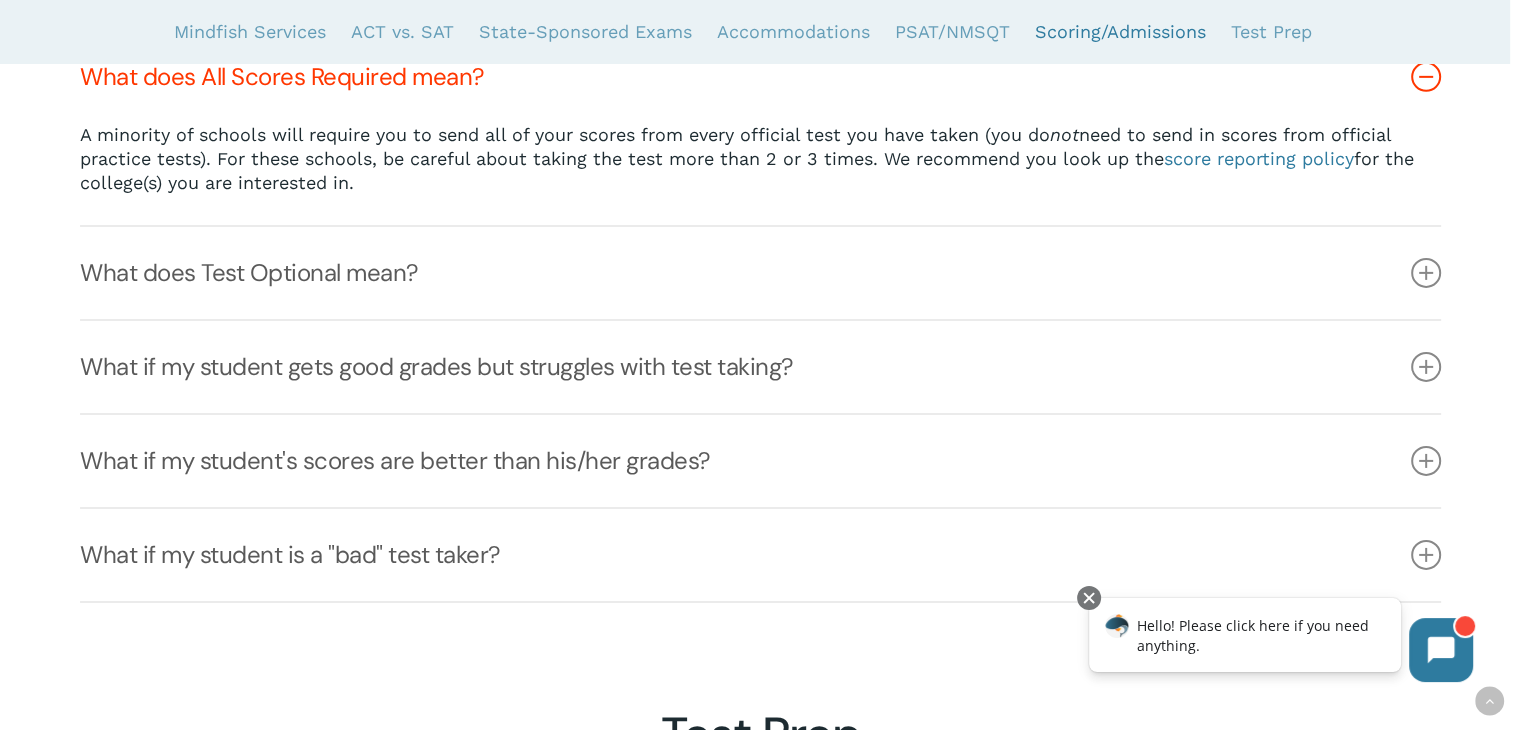 scroll, scrollTop: 6486, scrollLeft: 0, axis: vertical 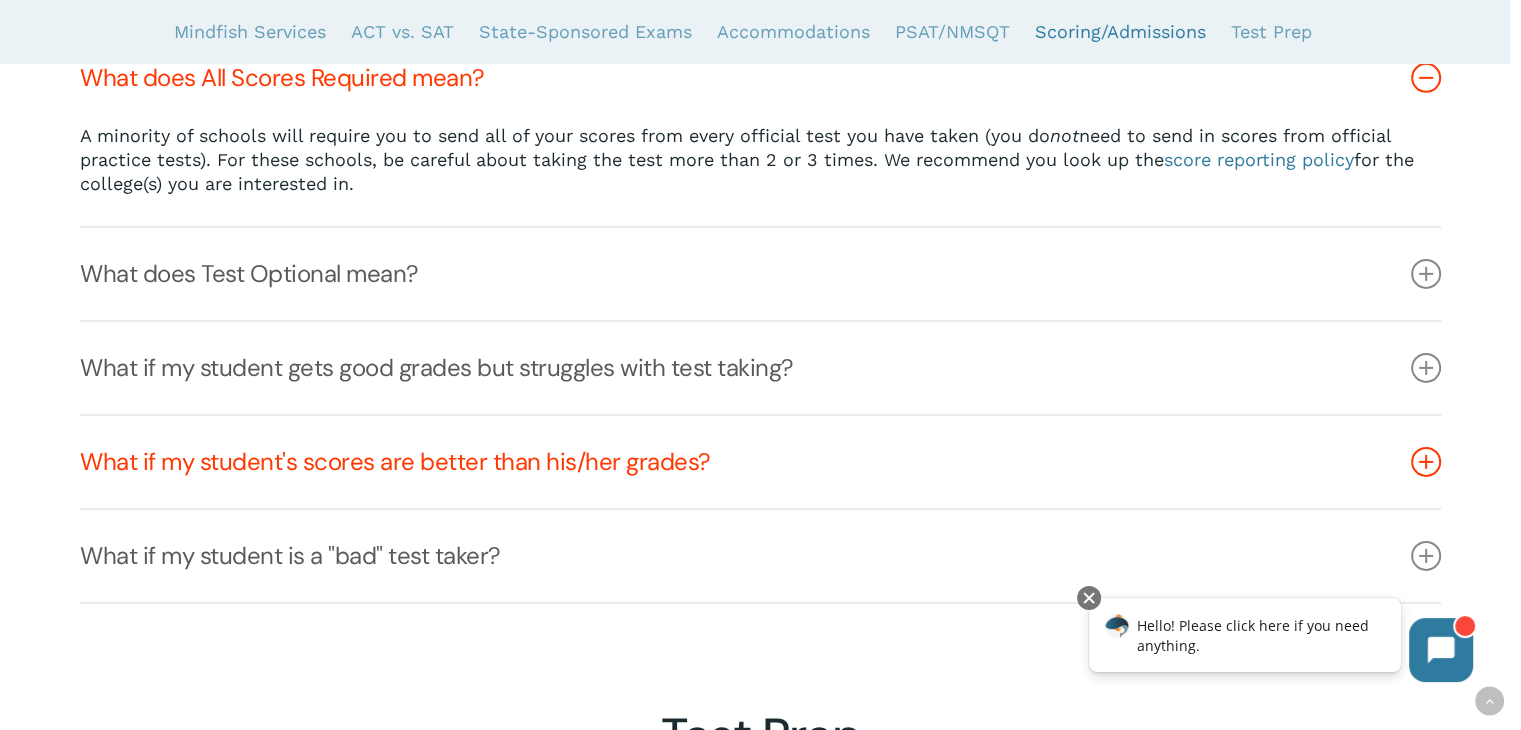 click at bounding box center (1426, 462) 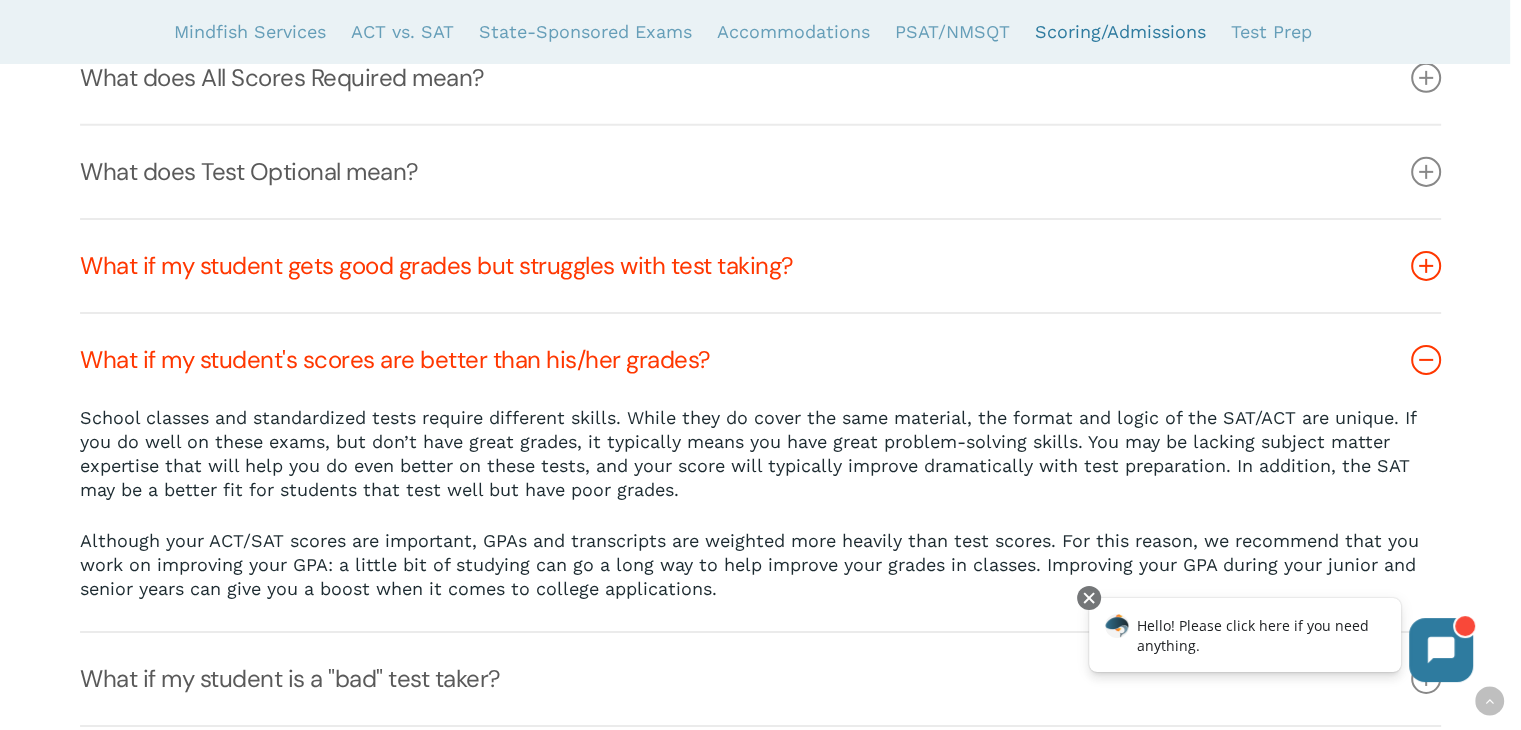click at bounding box center (1426, 266) 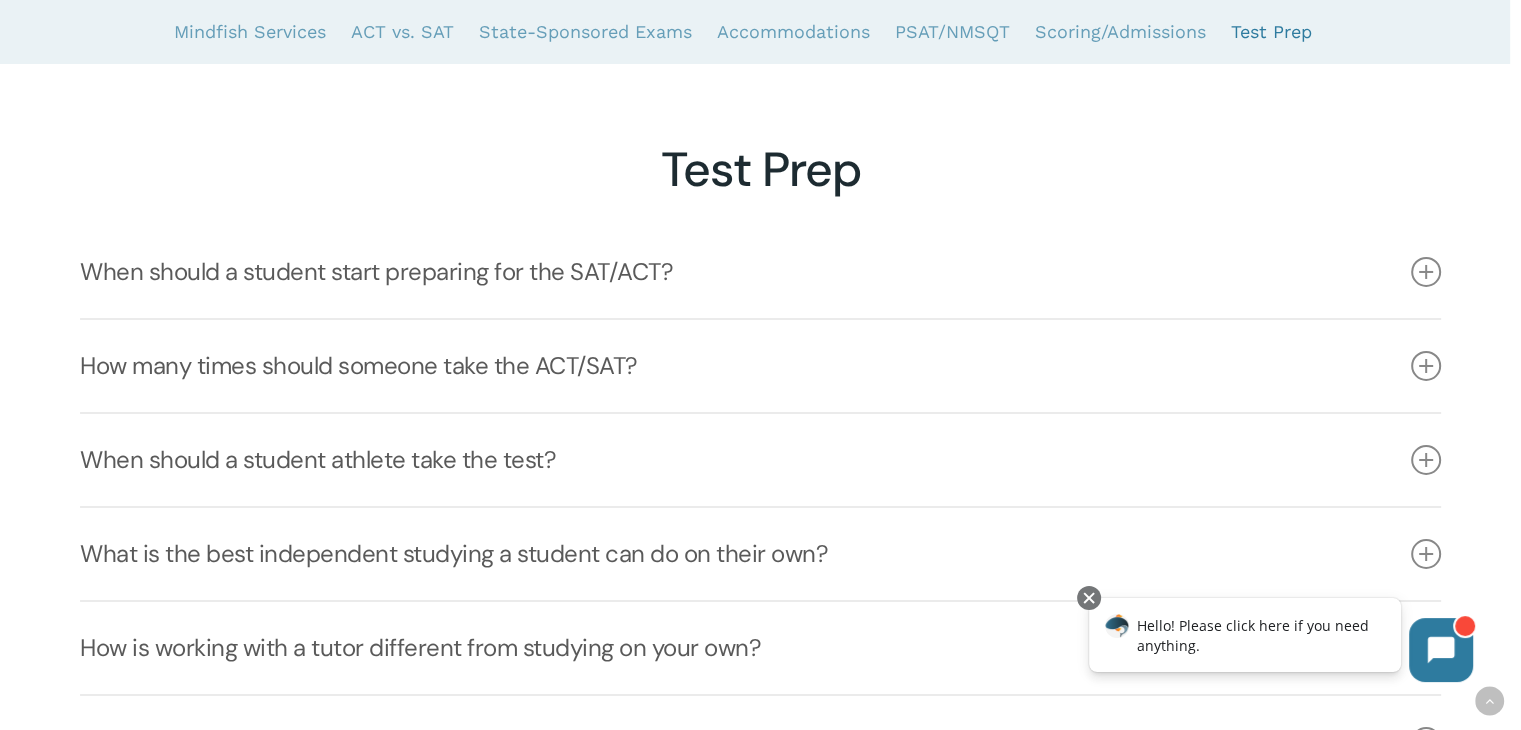scroll, scrollTop: 7120, scrollLeft: 0, axis: vertical 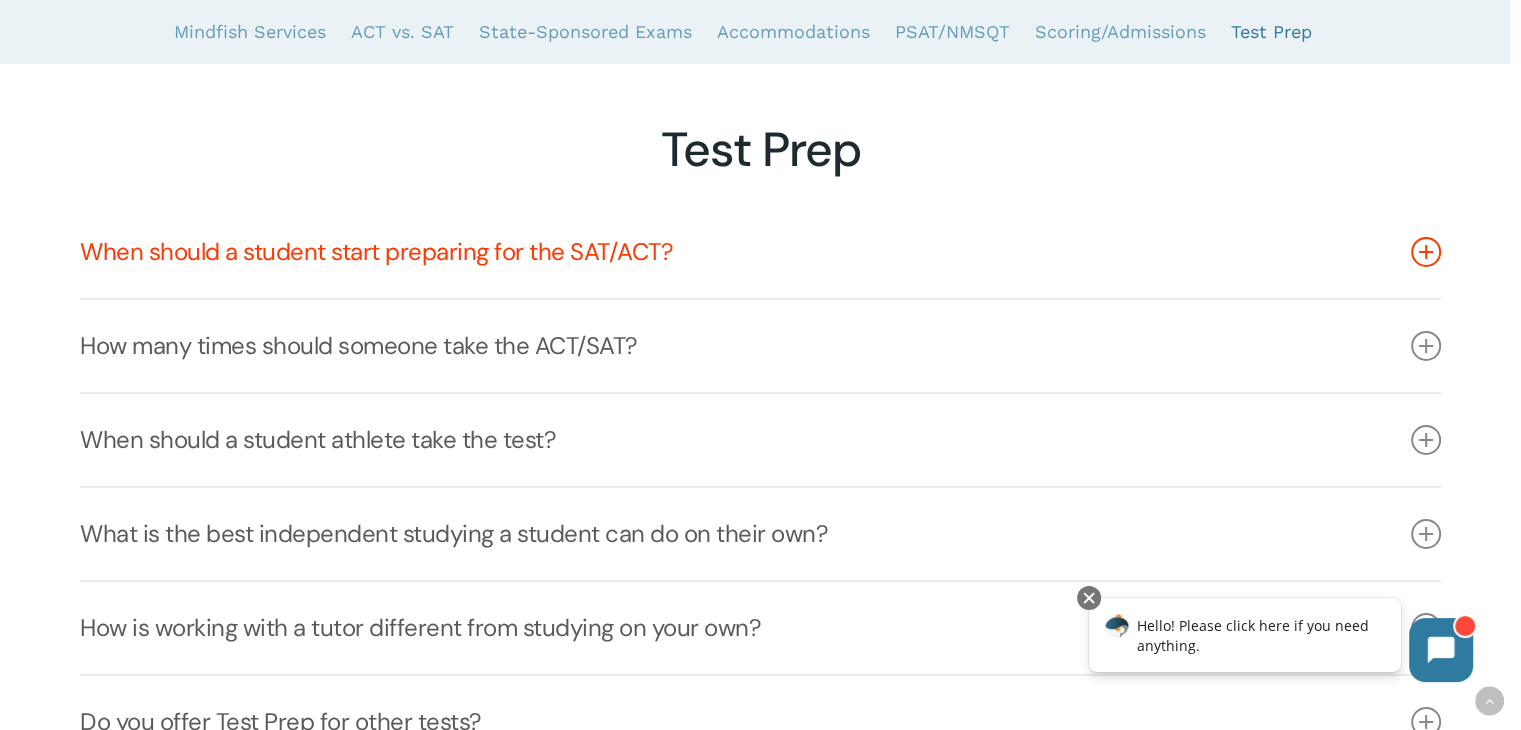 click at bounding box center [1426, 252] 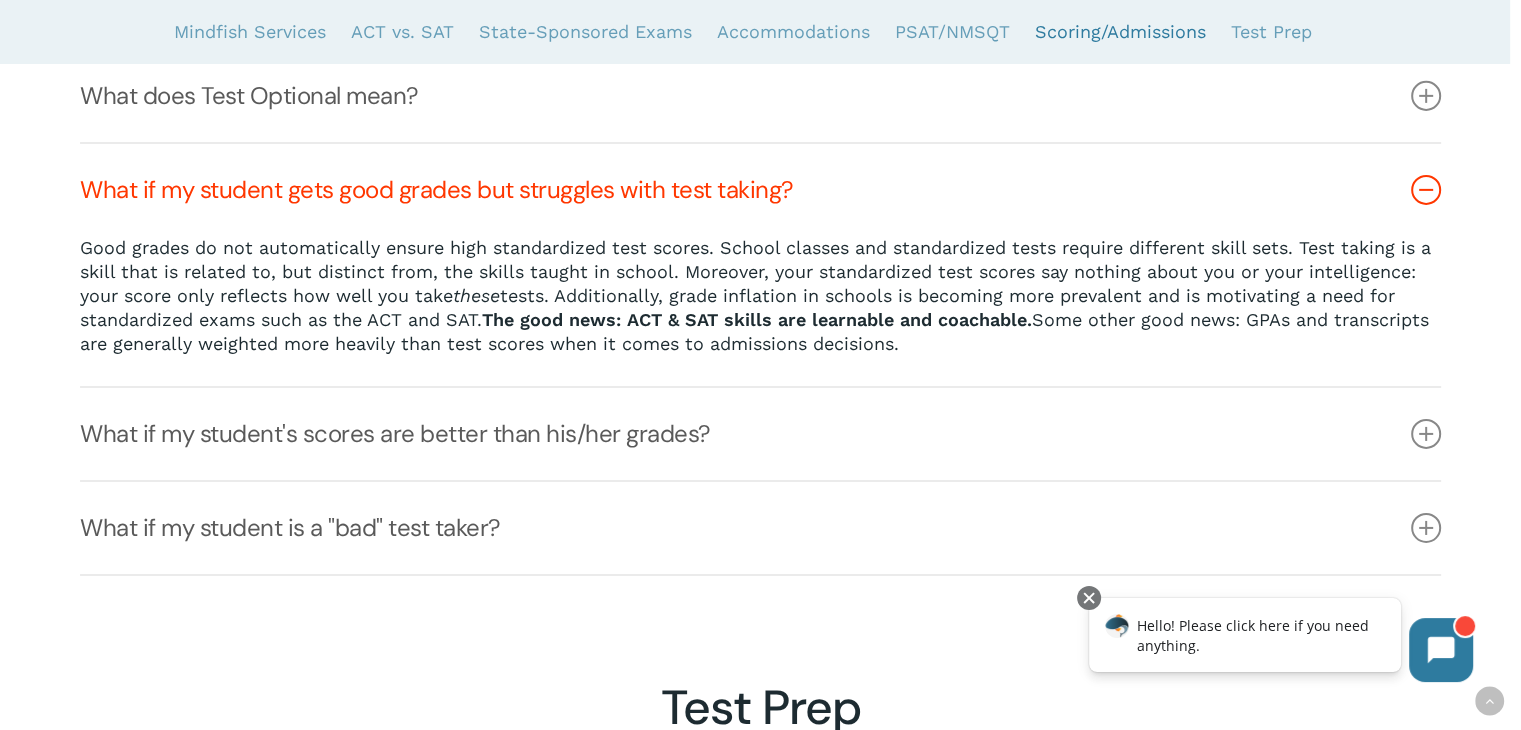 scroll, scrollTop: 6552, scrollLeft: 0, axis: vertical 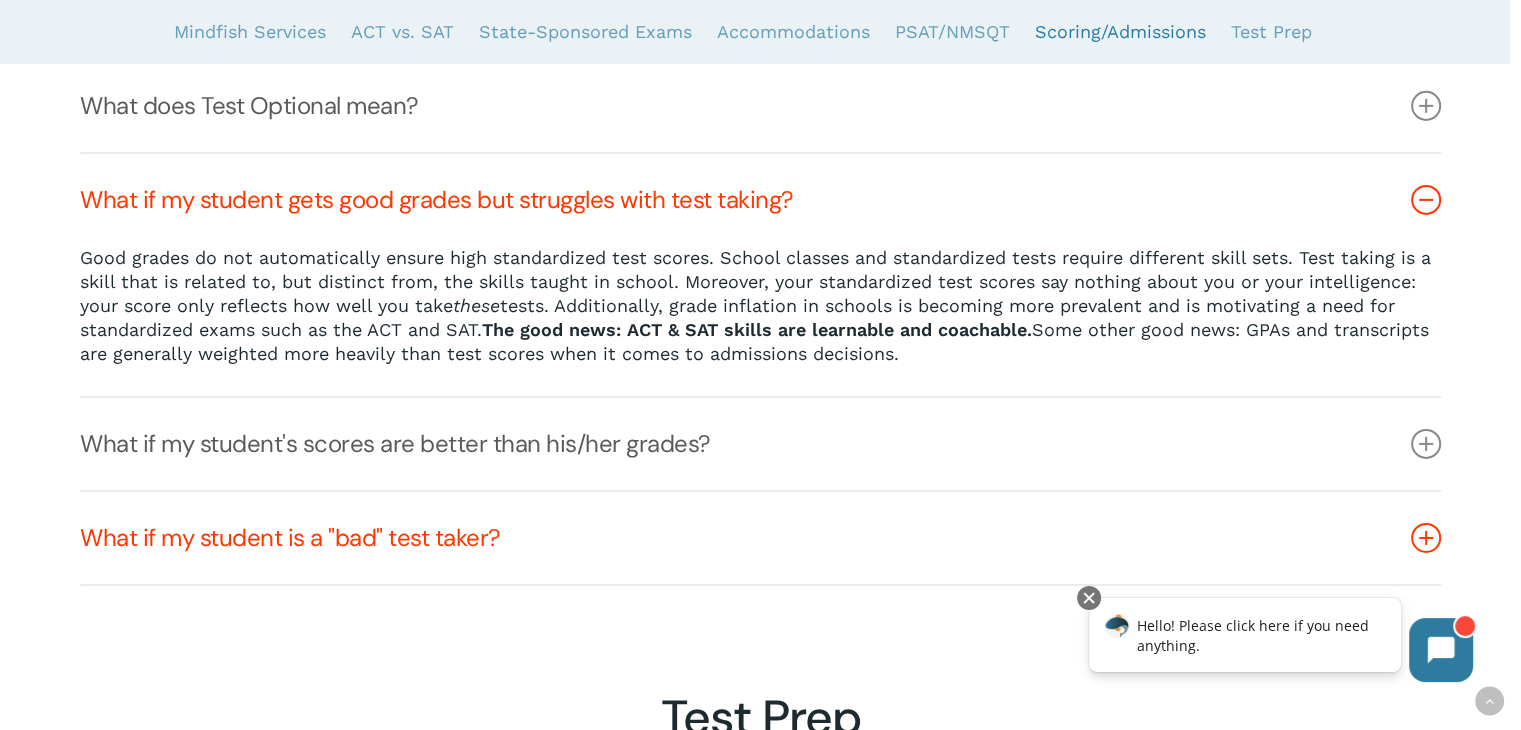 click at bounding box center (1426, 538) 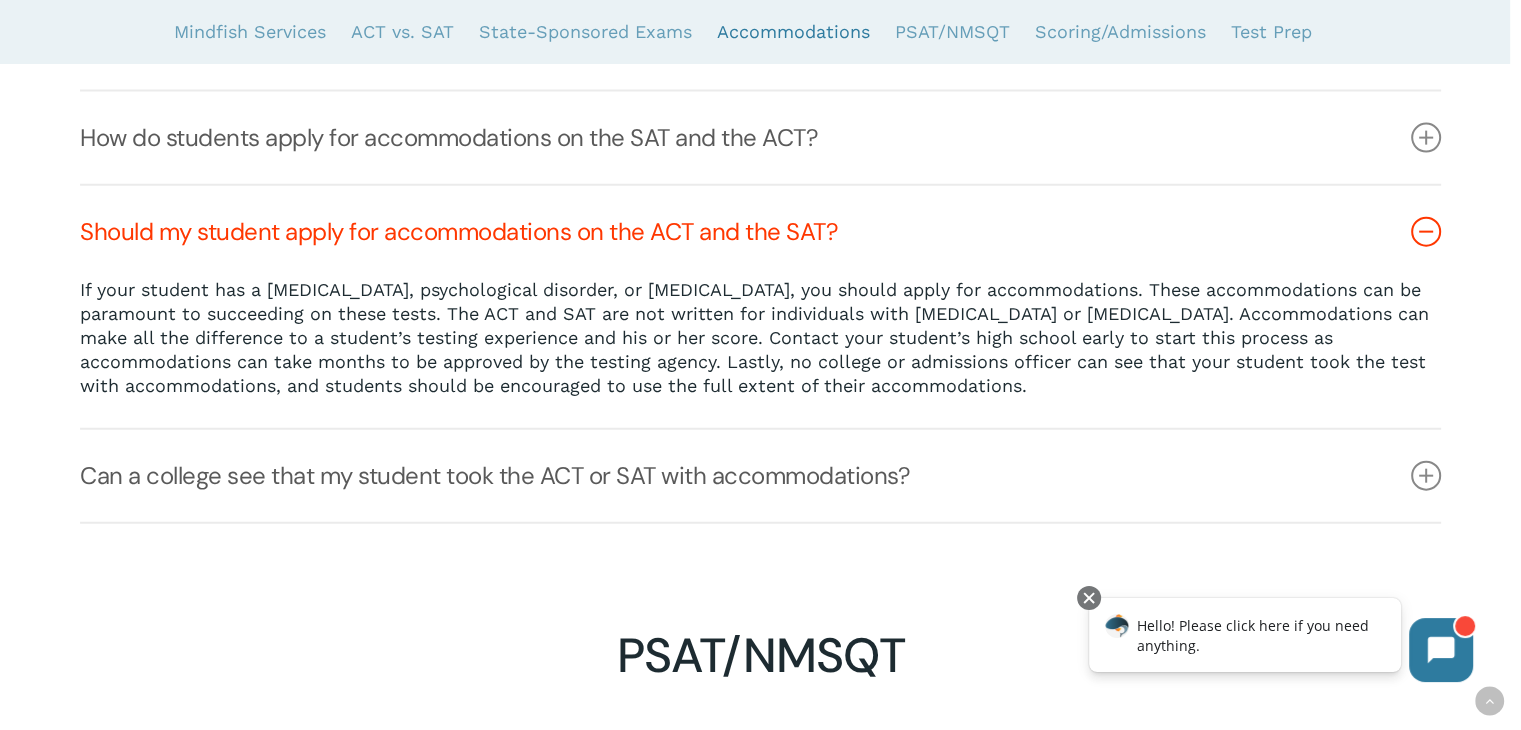 scroll, scrollTop: 4605, scrollLeft: 0, axis: vertical 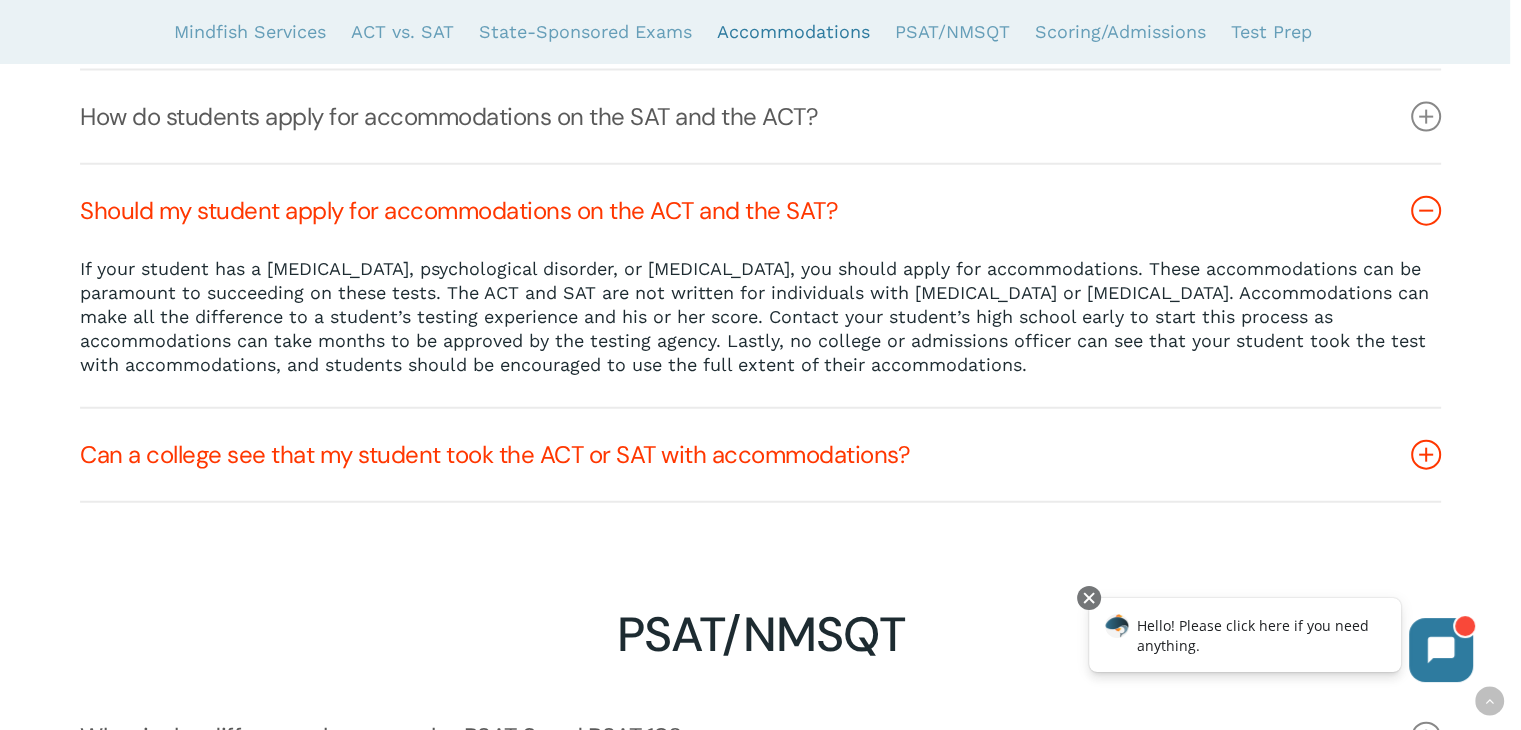 click at bounding box center (1426, 455) 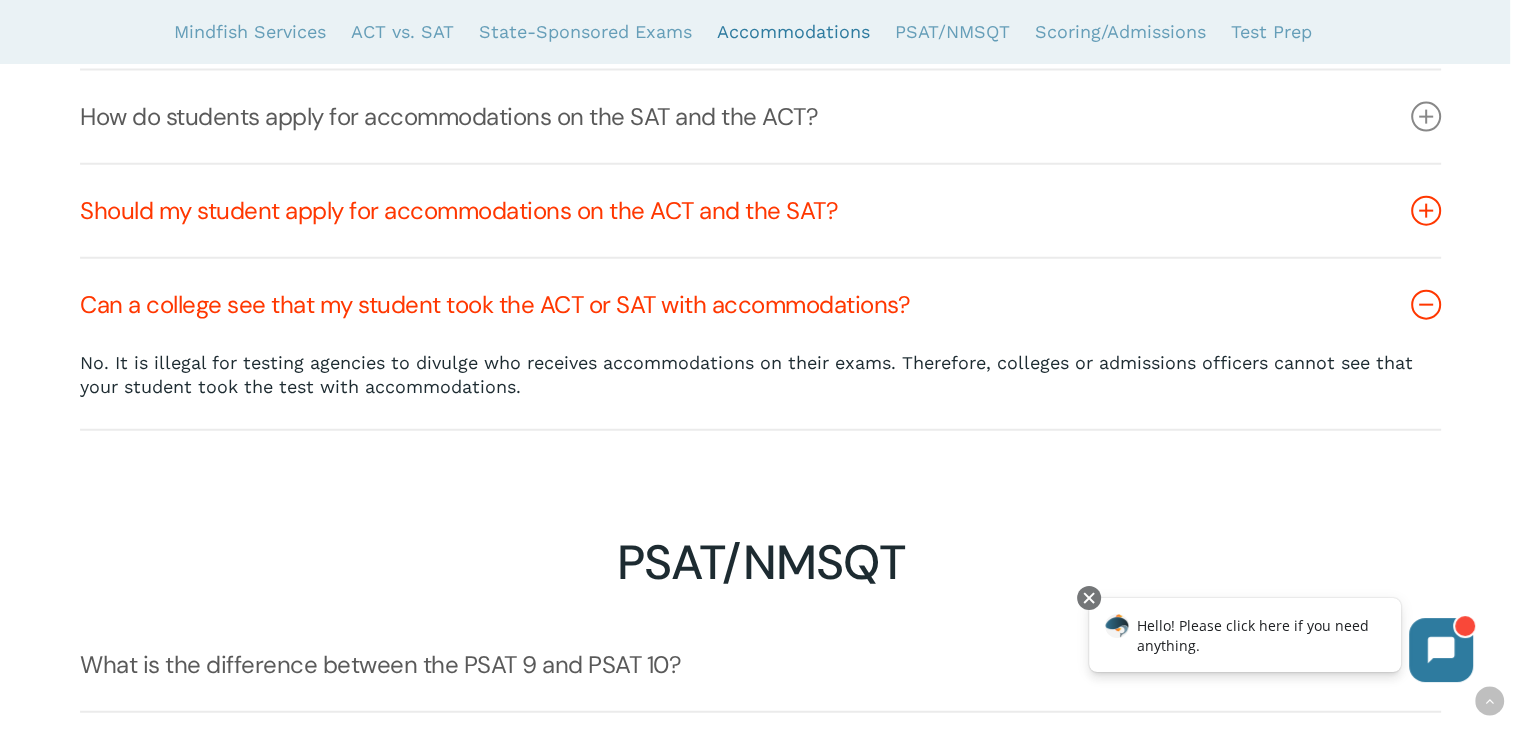 click at bounding box center [1426, 211] 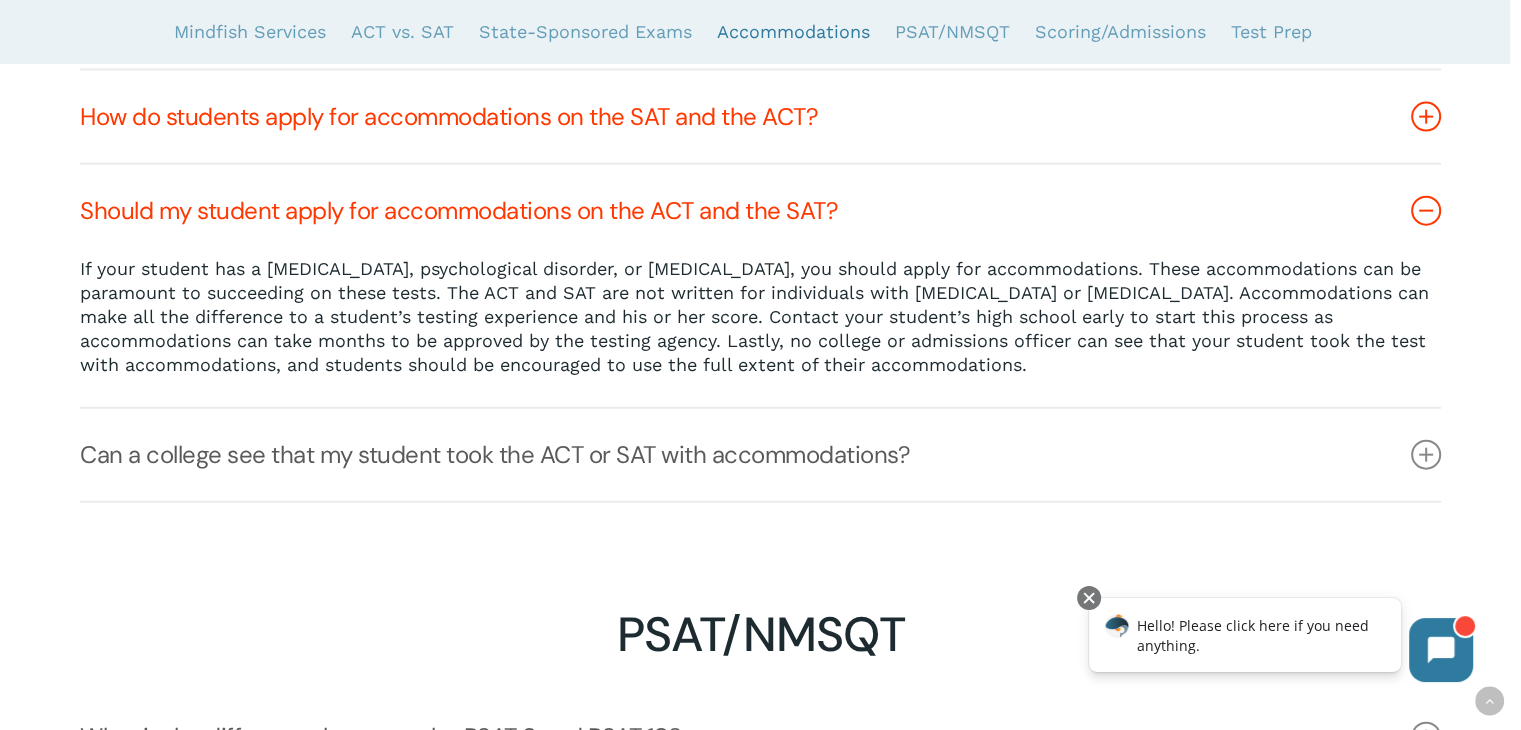 click at bounding box center [1426, 117] 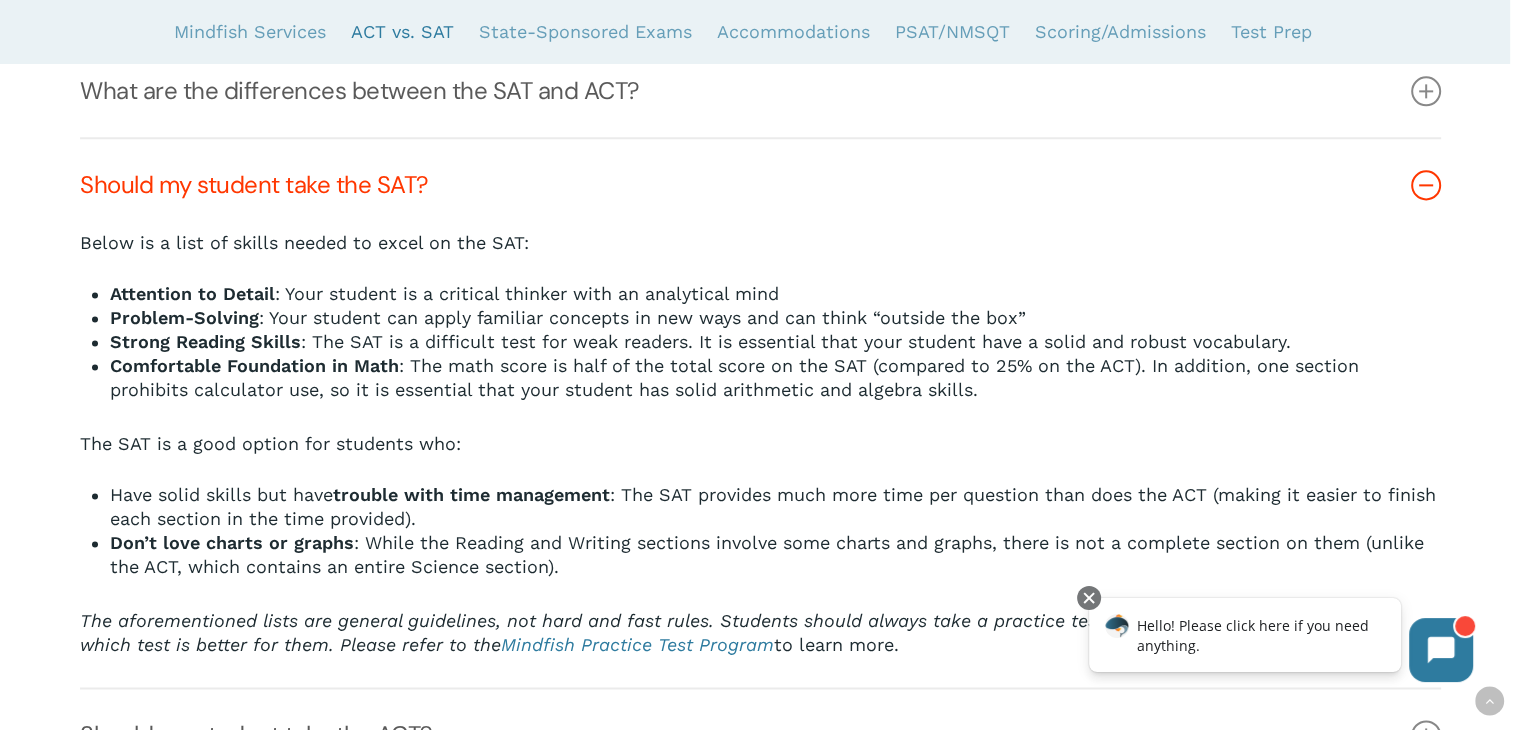 scroll, scrollTop: 2740, scrollLeft: 0, axis: vertical 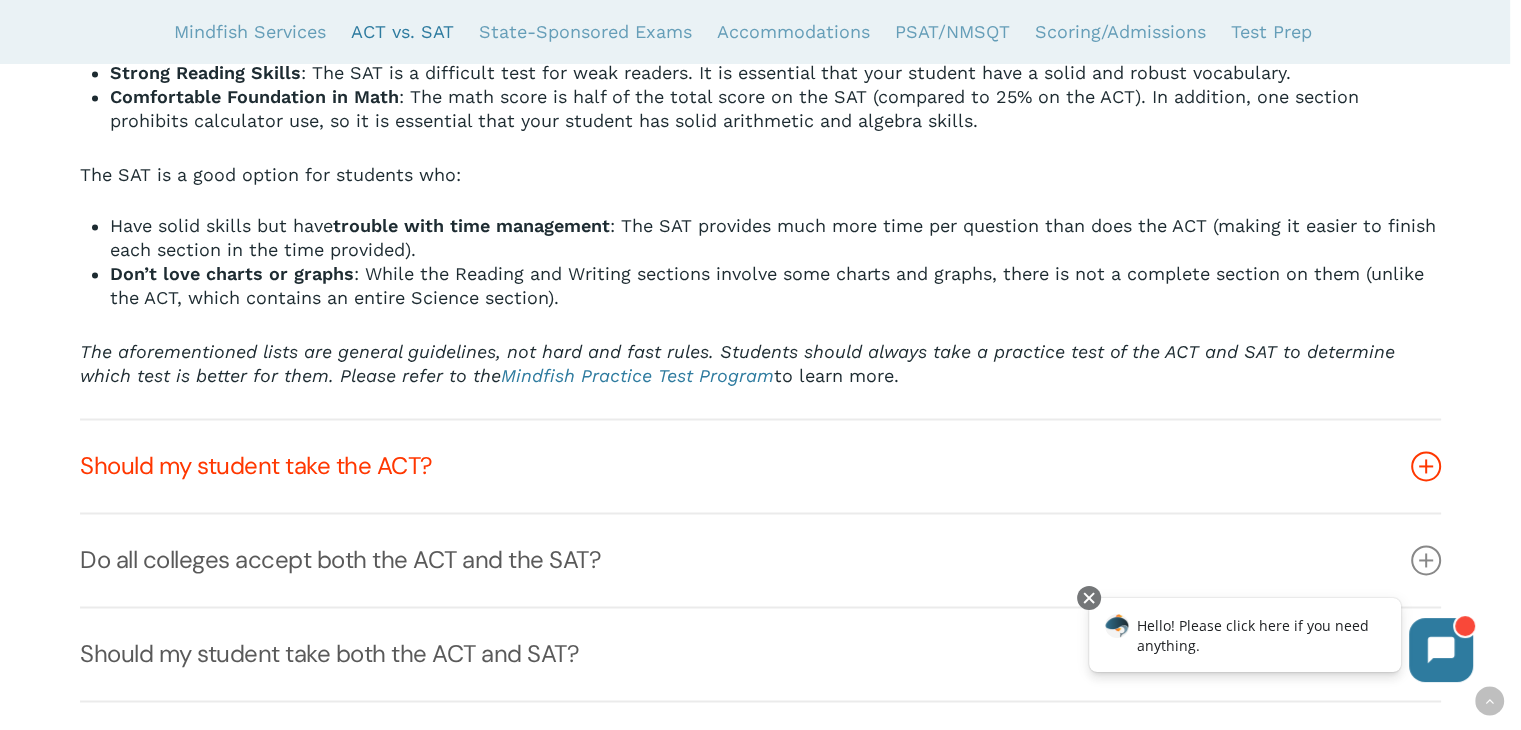 click at bounding box center [1426, 466] 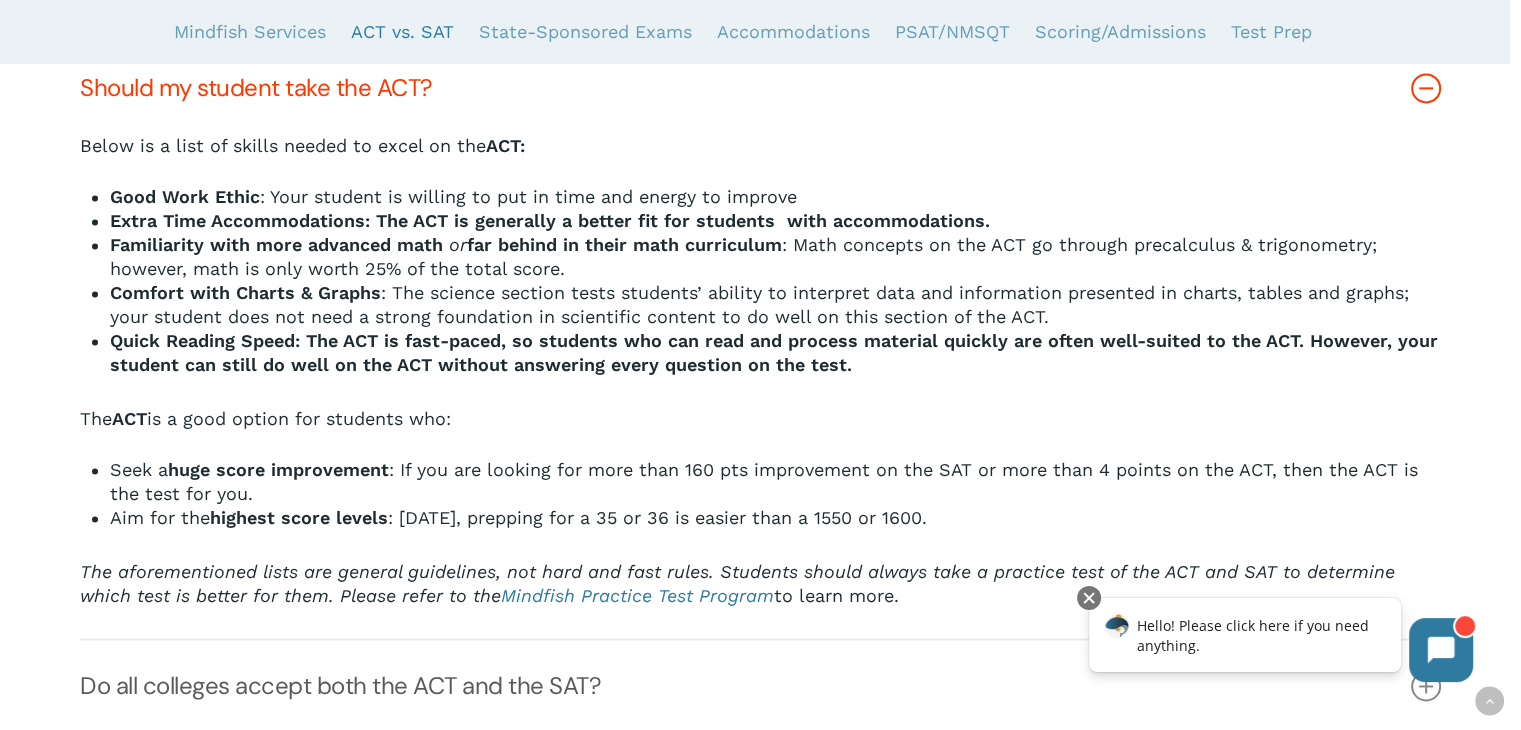 scroll, scrollTop: 2860, scrollLeft: 0, axis: vertical 